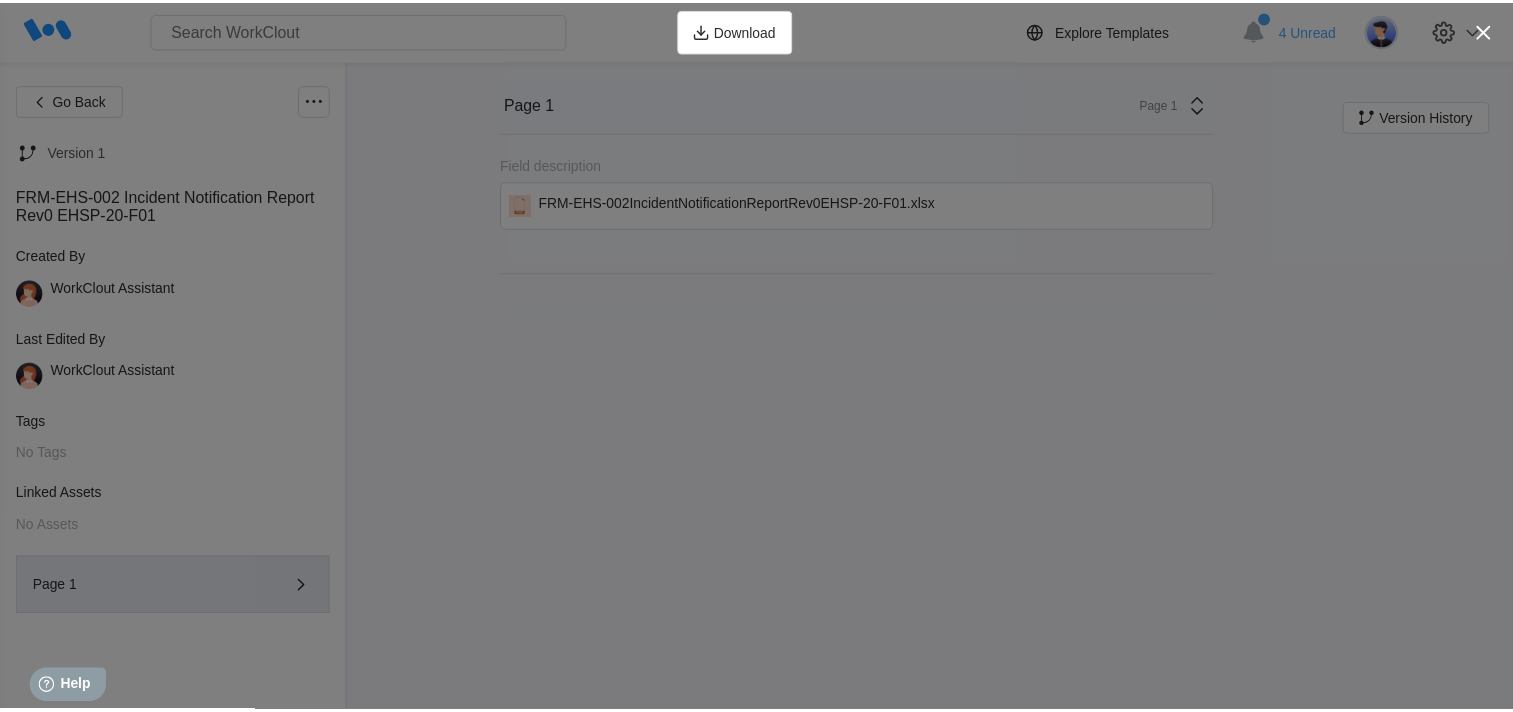 scroll, scrollTop: 0, scrollLeft: 0, axis: both 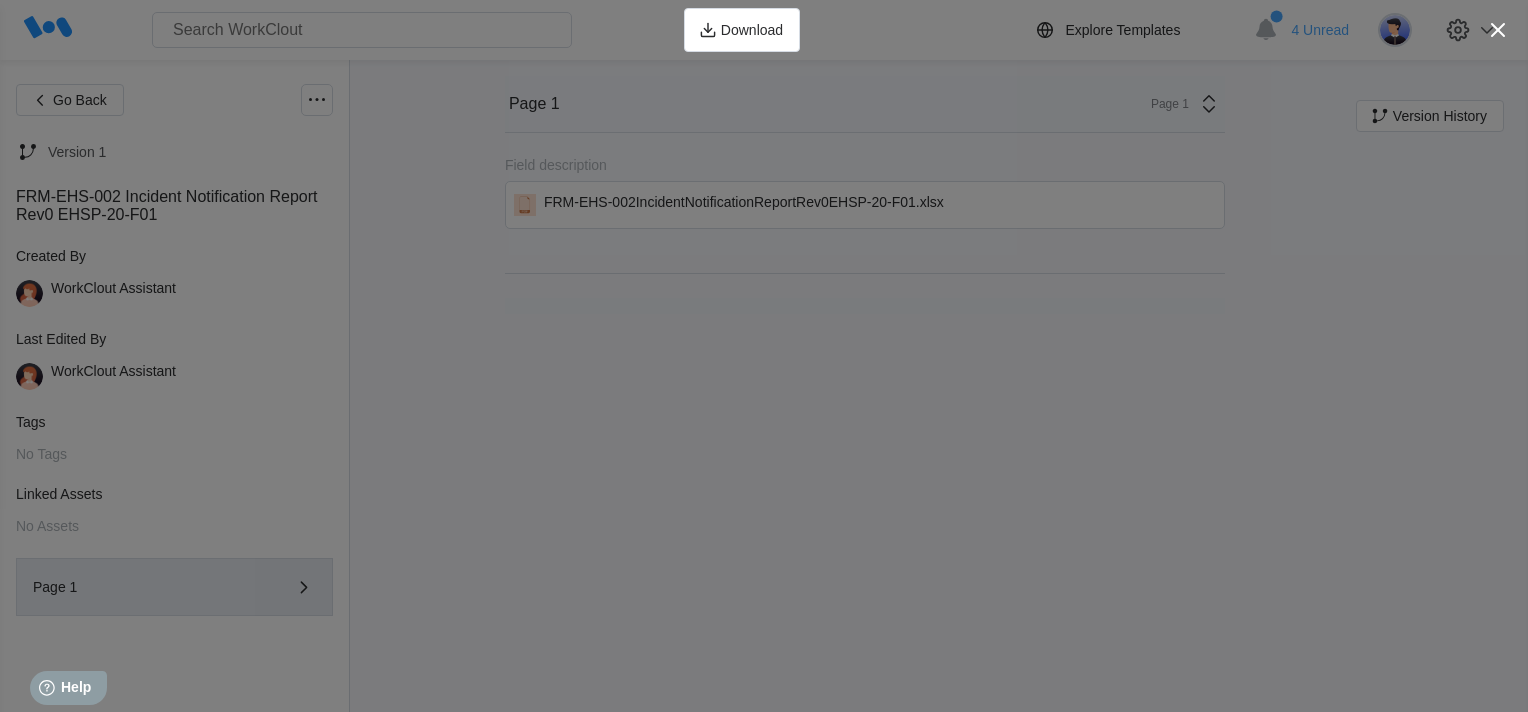 click on "Download" at bounding box center (764, 30) 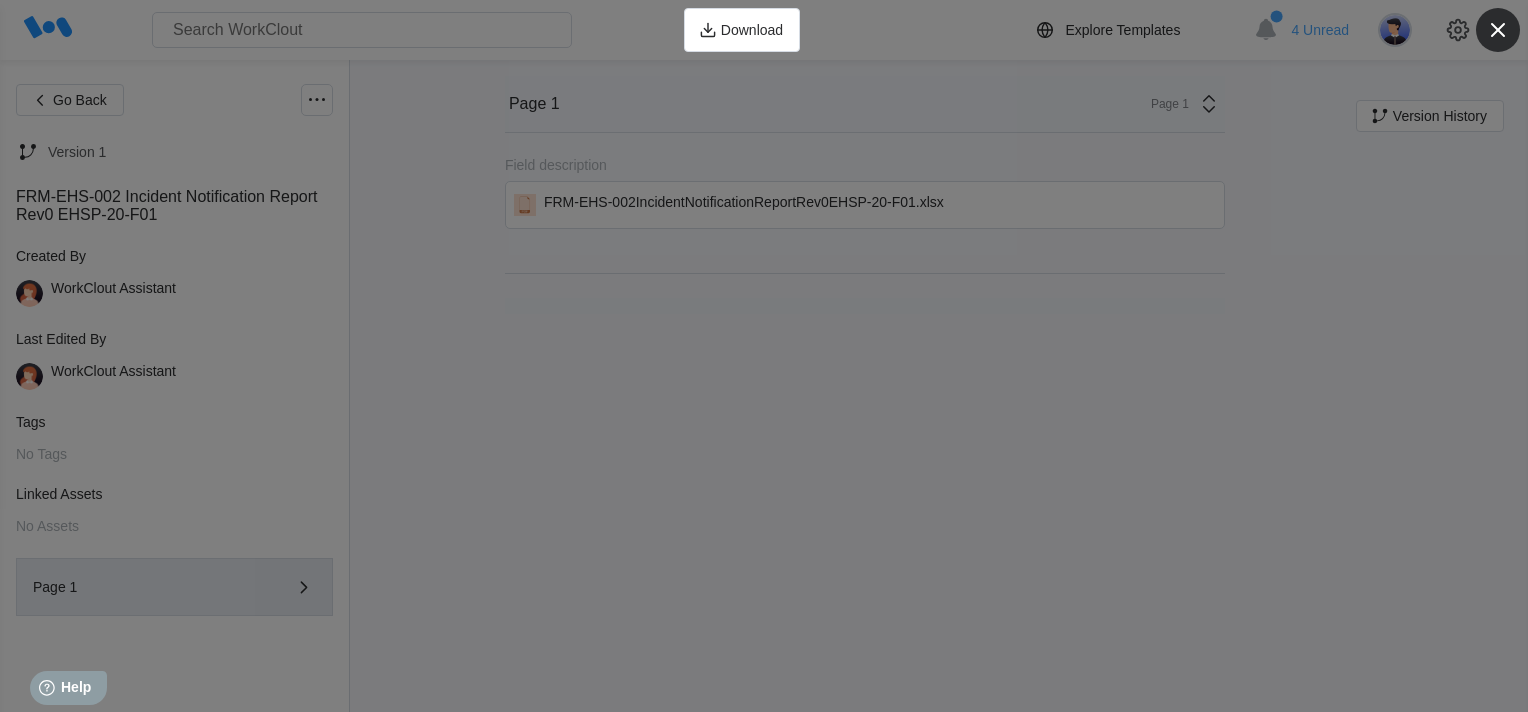 click 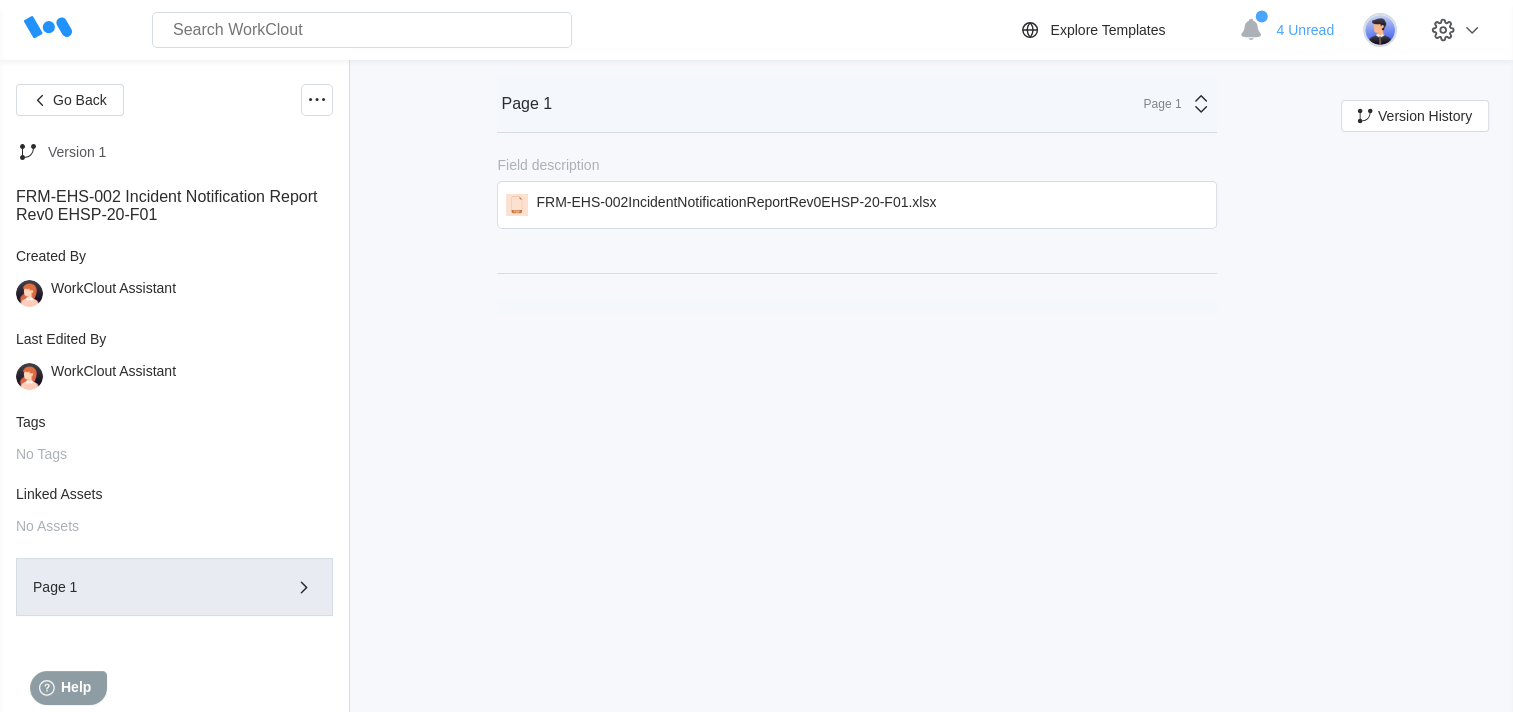 click 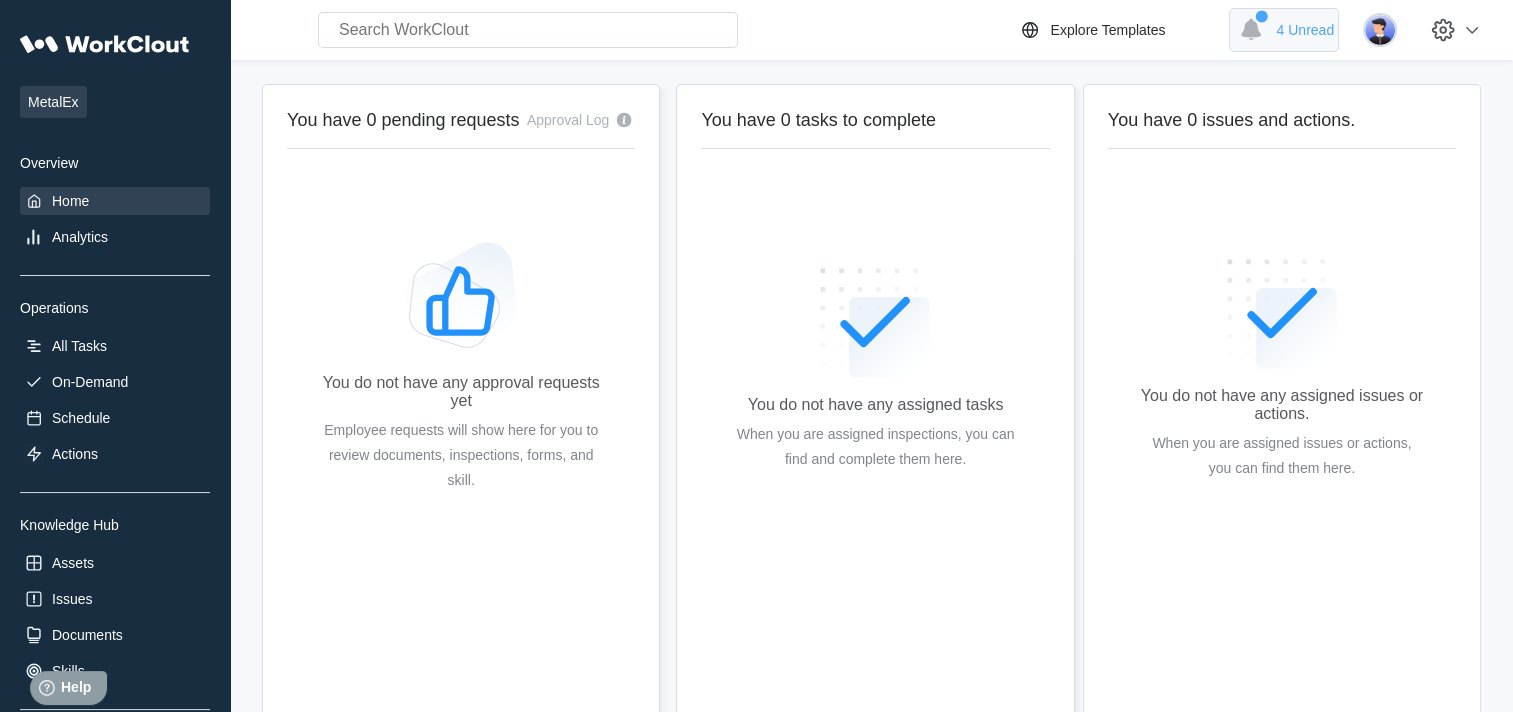 click on "4 Unread" at bounding box center (1305, 30) 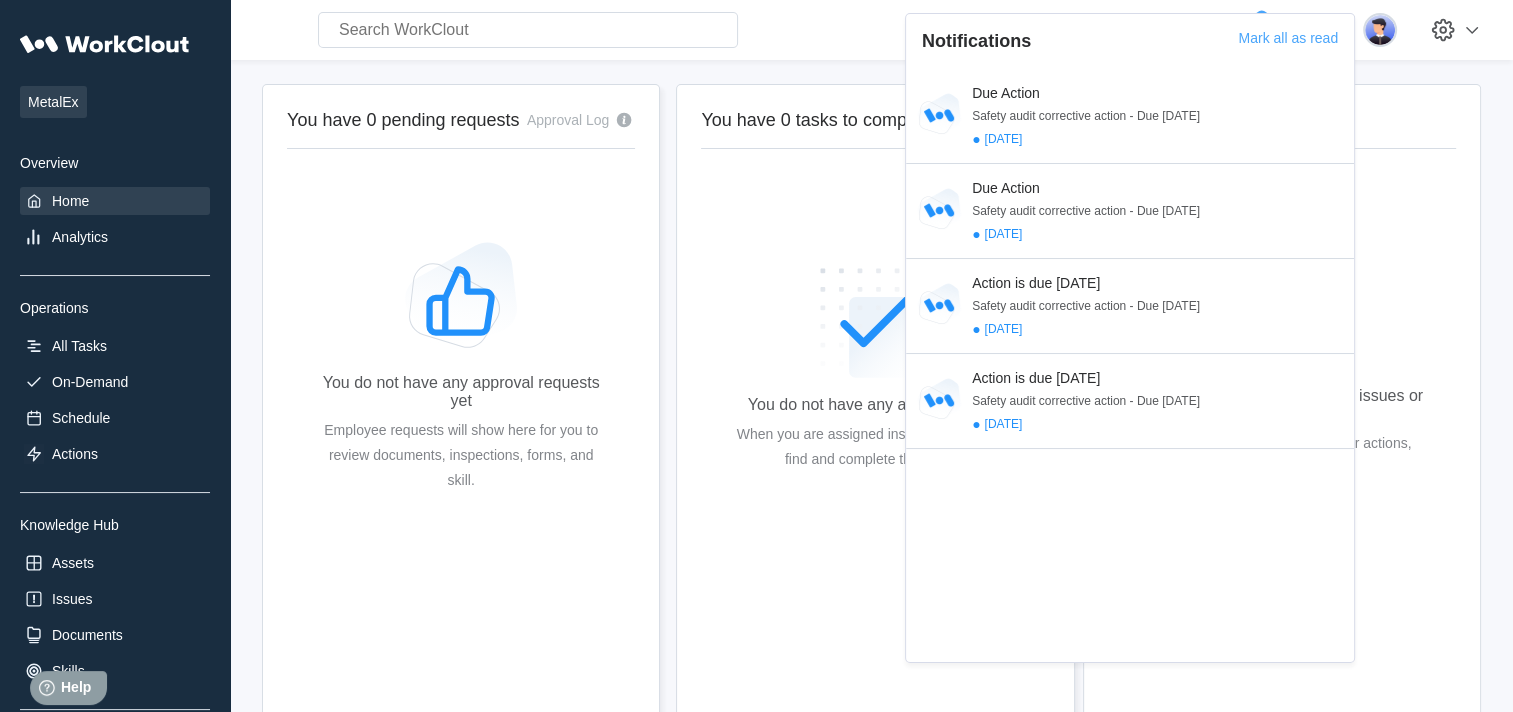 click on "You do not have any assigned tasks When you are assigned inspections, you can find and complete them here." at bounding box center [875, 373] 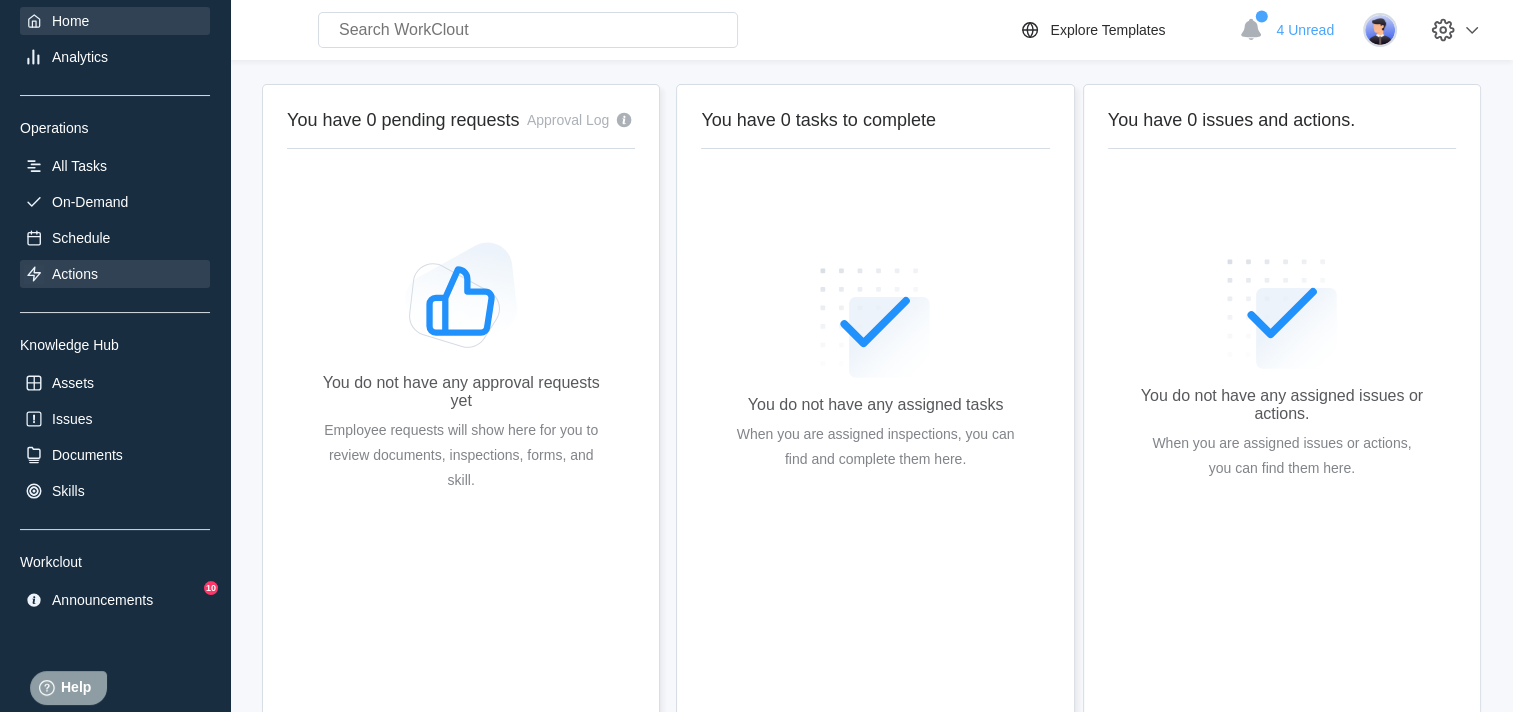 scroll, scrollTop: 192, scrollLeft: 0, axis: vertical 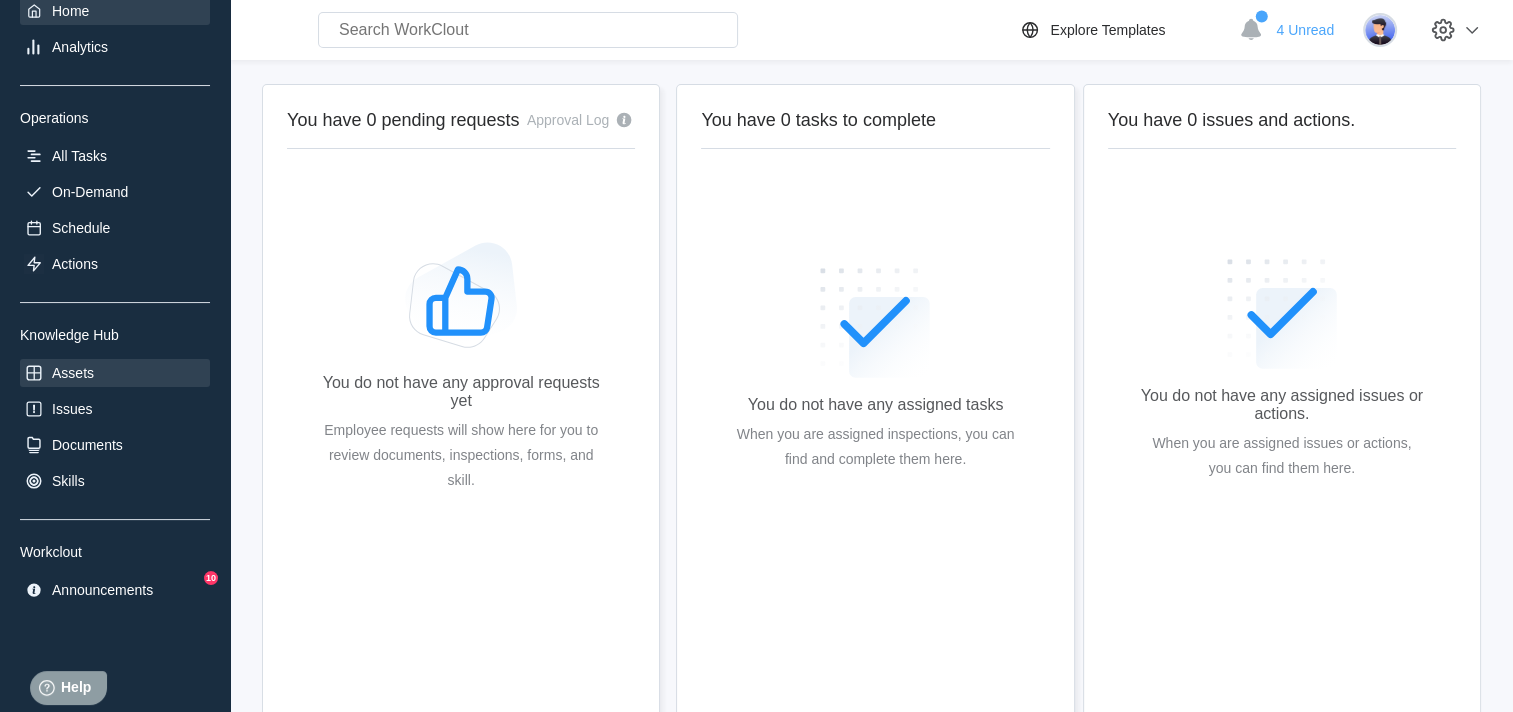 click on "Assets" at bounding box center [73, 373] 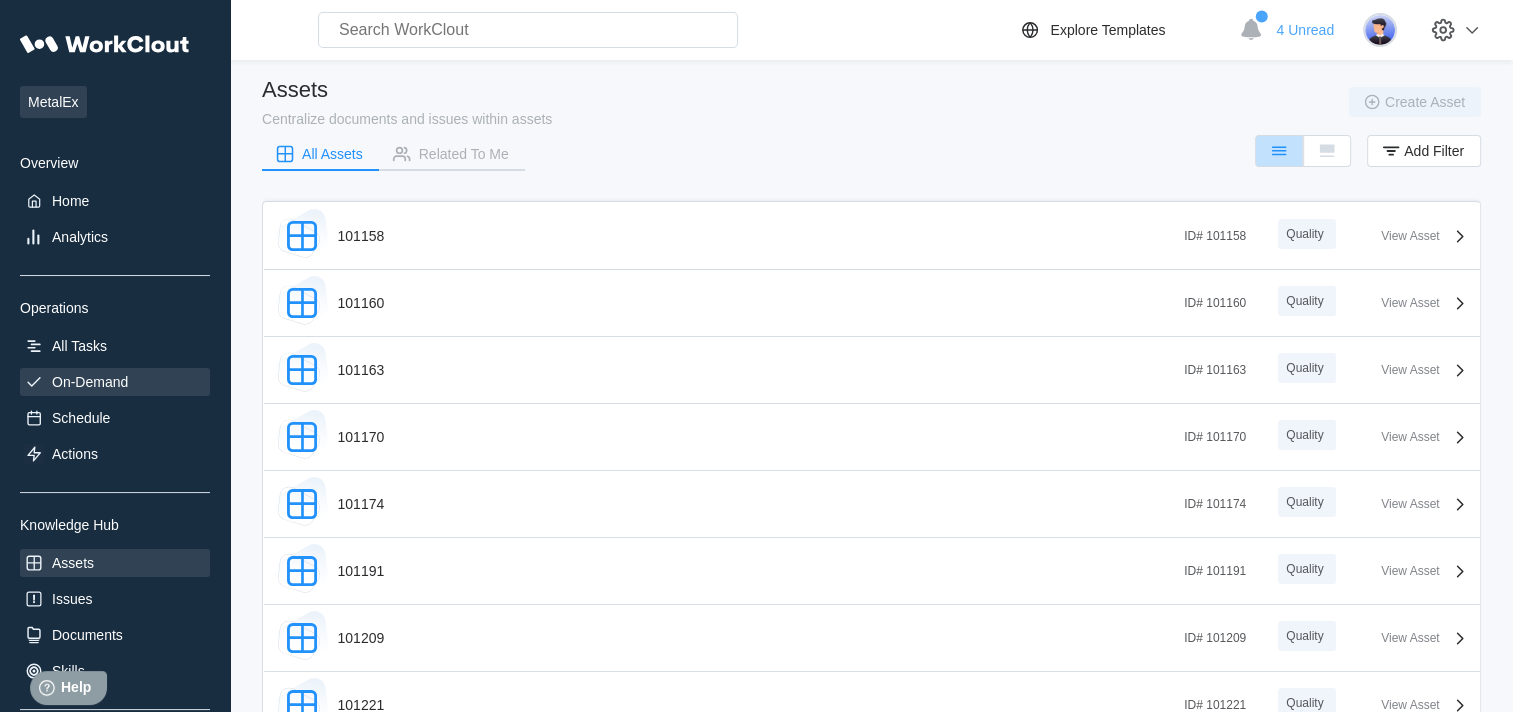 click on "On-Demand" at bounding box center [90, 382] 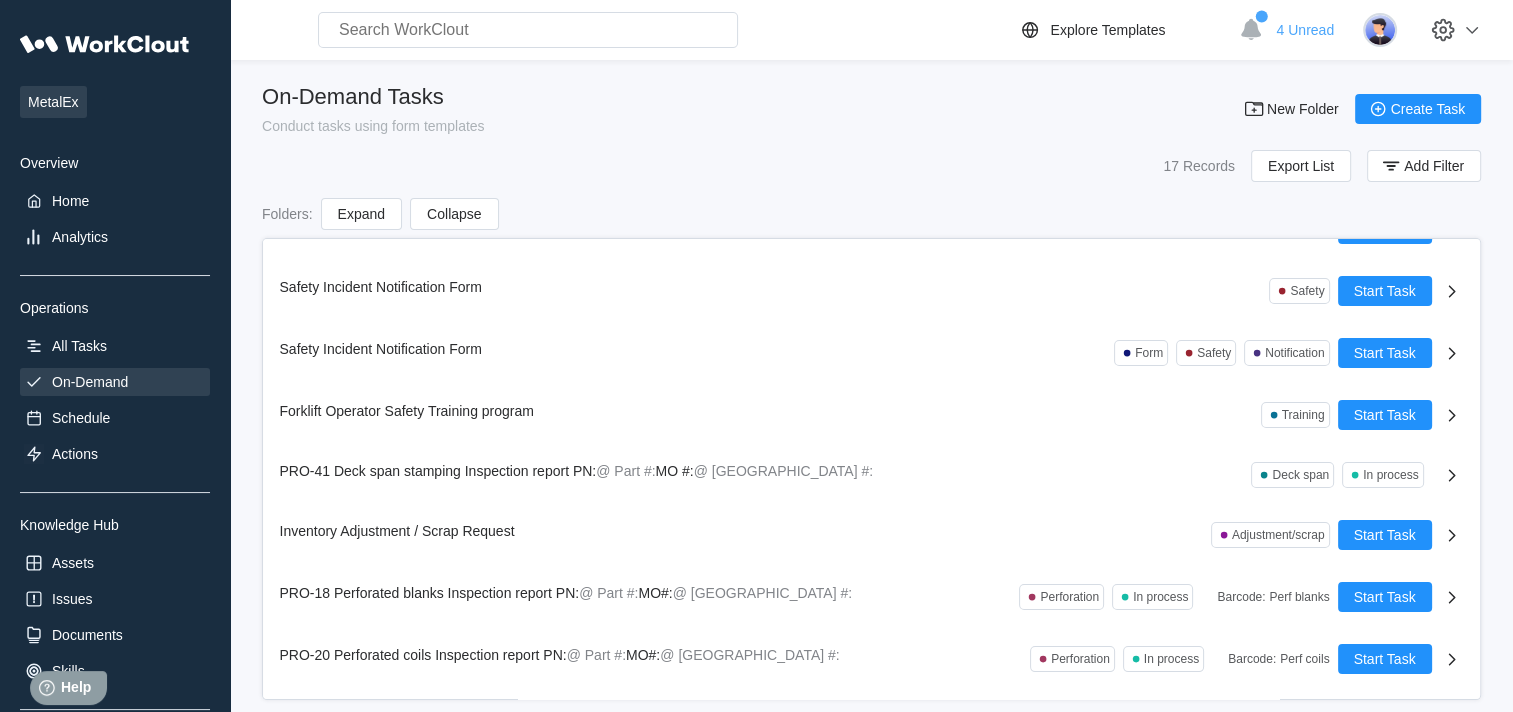 scroll, scrollTop: 268, scrollLeft: 0, axis: vertical 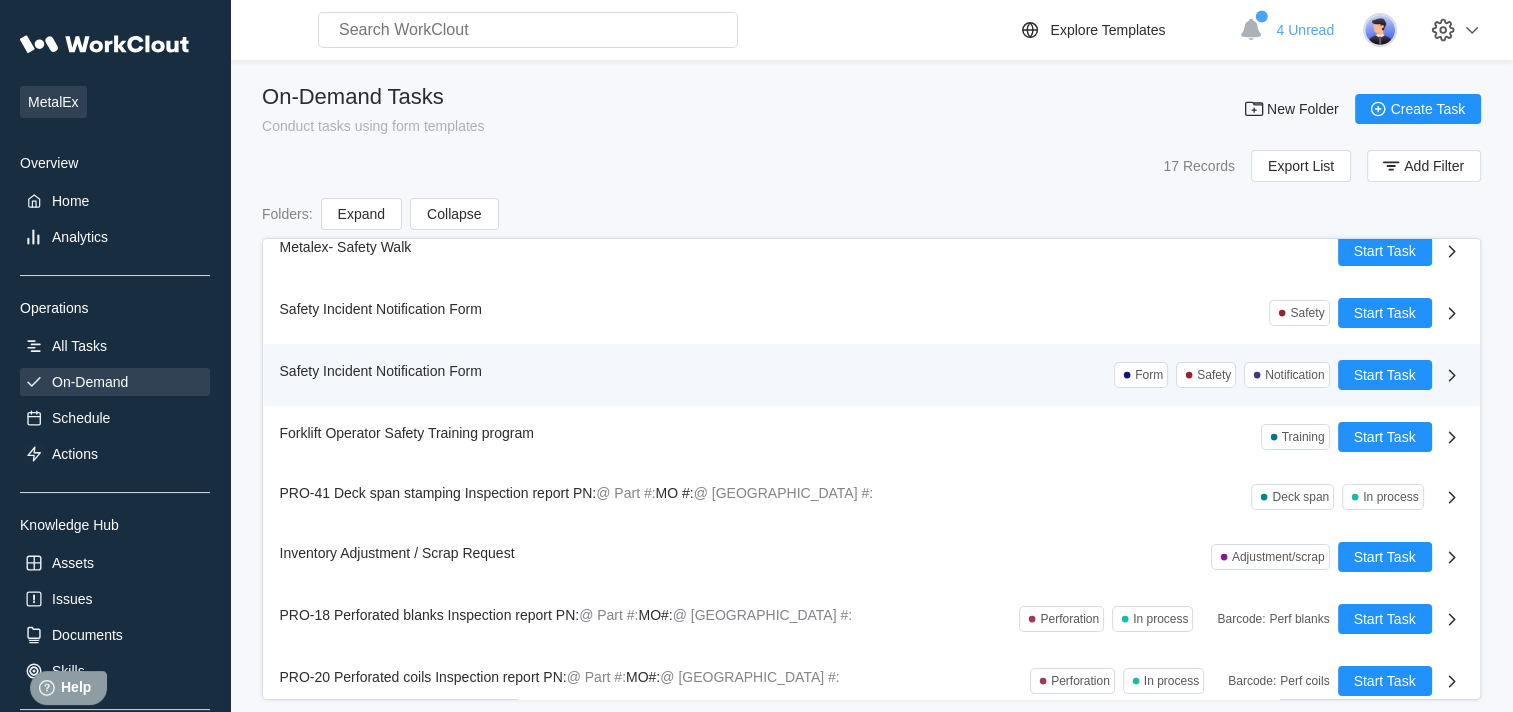 click on "Safety Incident Notification Form Form Safety Notification Start Task" at bounding box center (872, 375) 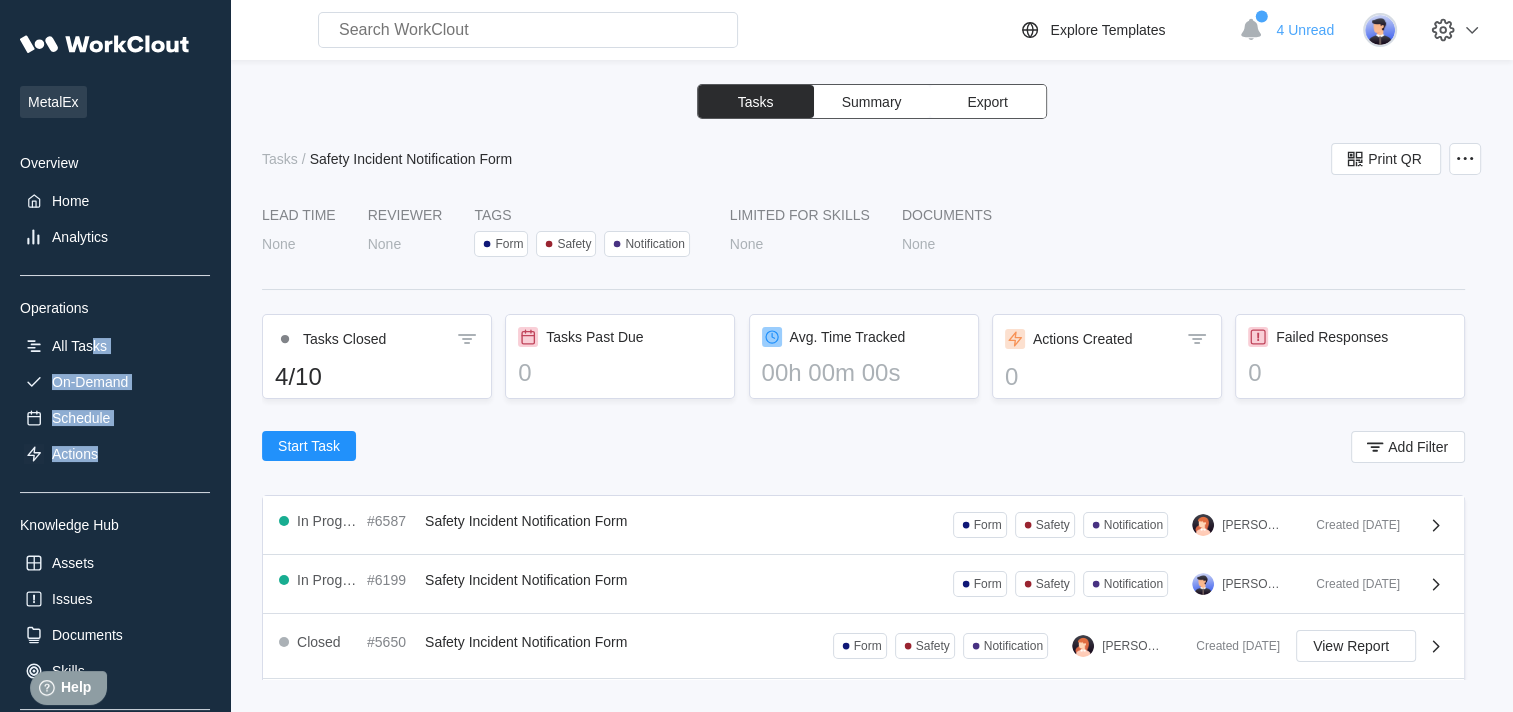 drag, startPoint x: 95, startPoint y: 322, endPoint x: 92, endPoint y: 476, distance: 154.02922 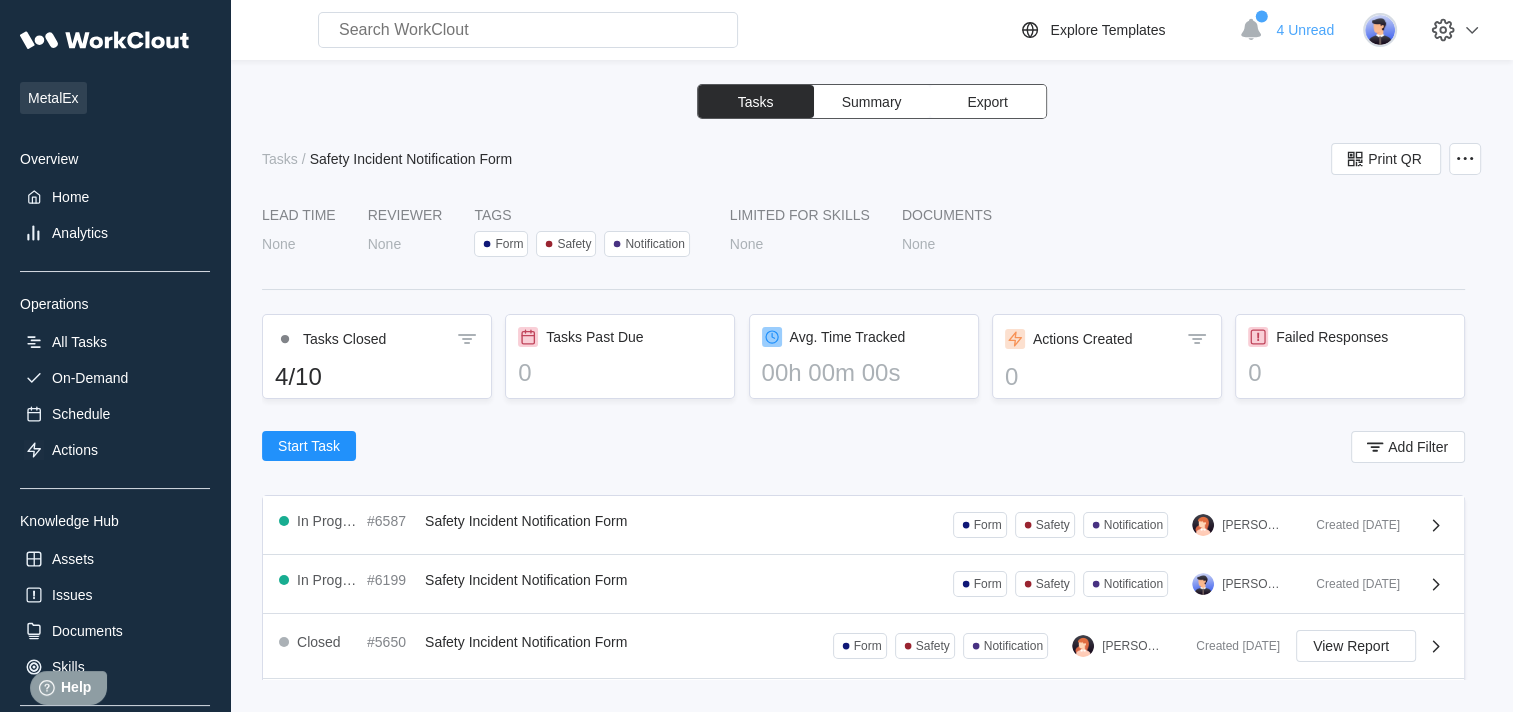 click on "MetalEx Overview Home Analytics Operations All Tasks On-Demand Schedule Actions Knowledge Hub Assets Issues Documents Skills Workclout Announcements 10" at bounding box center [115, 459] 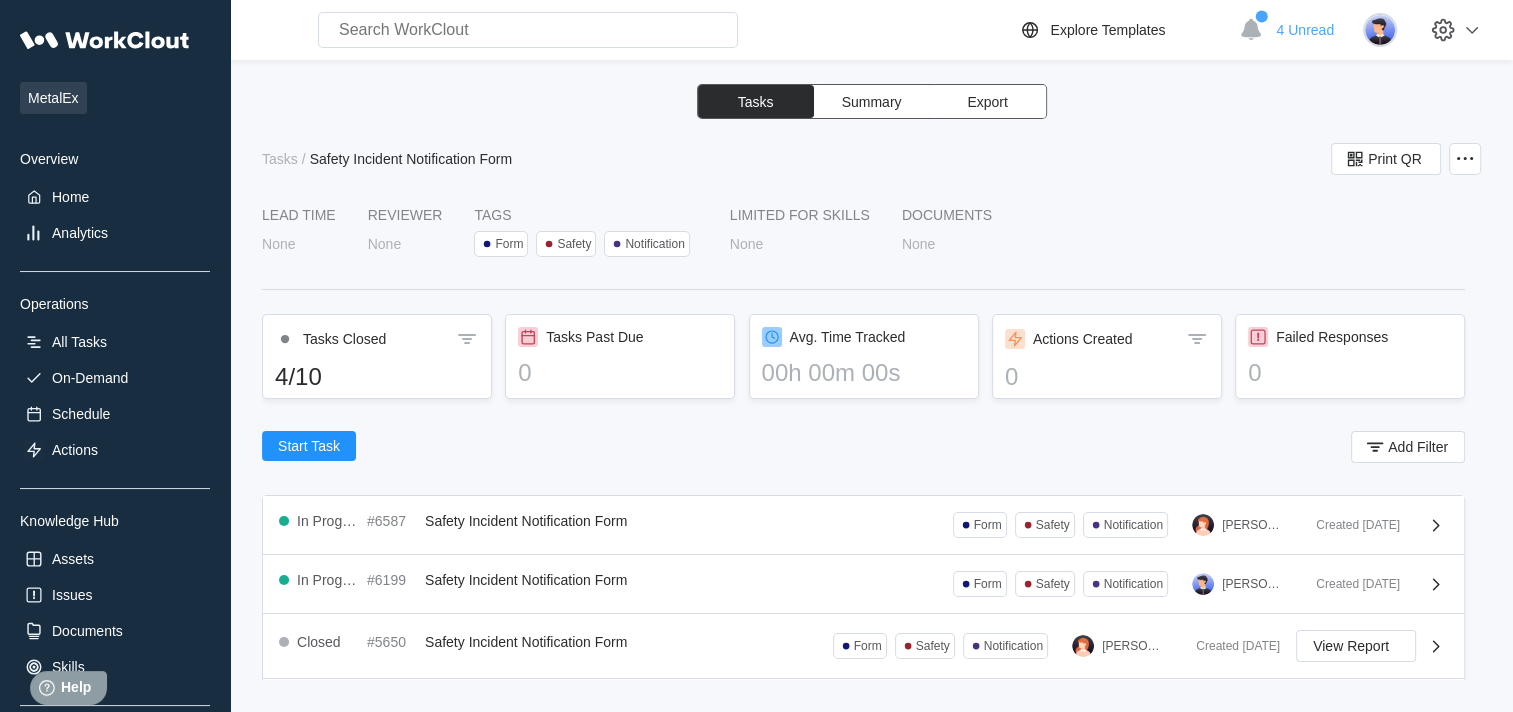 scroll, scrollTop: 192, scrollLeft: 0, axis: vertical 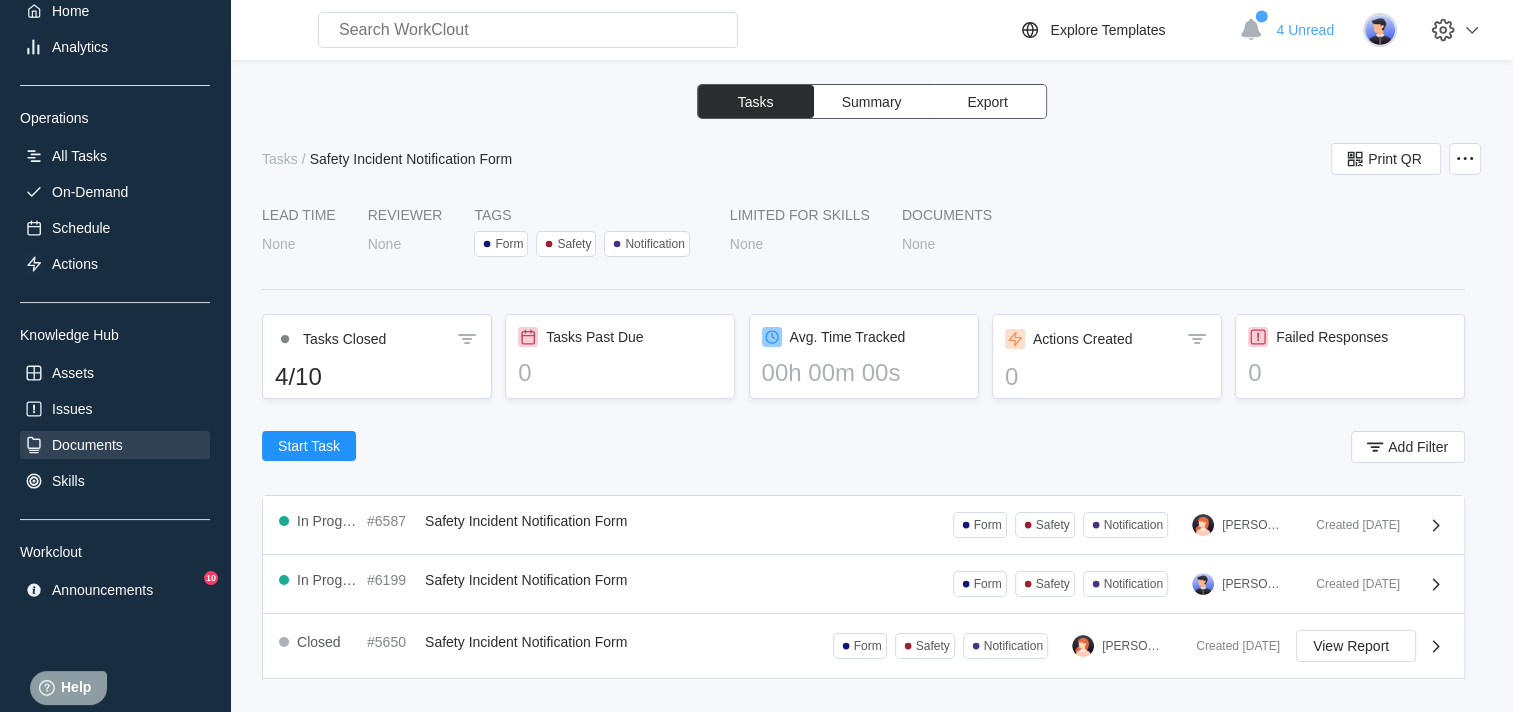 click on "Documents" at bounding box center (115, 445) 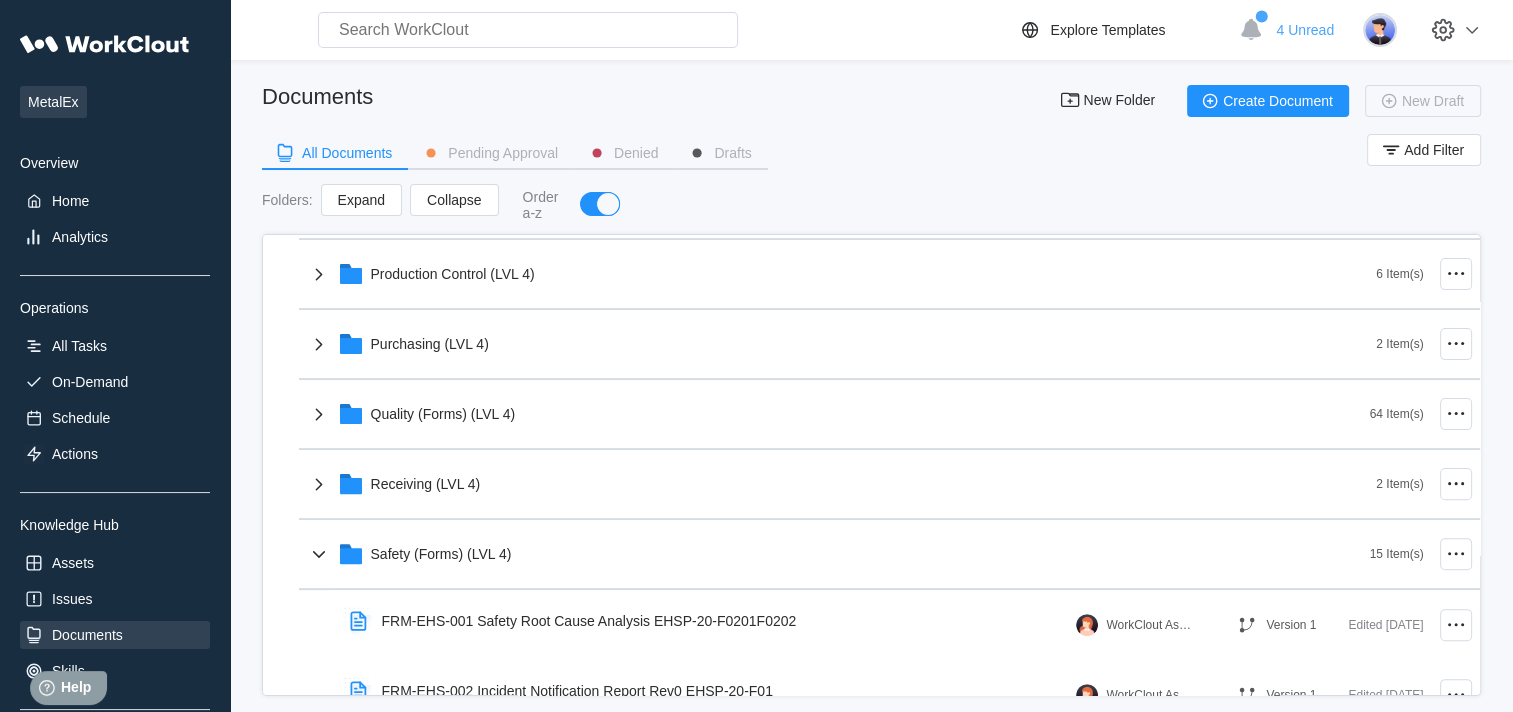 scroll, scrollTop: 696, scrollLeft: 0, axis: vertical 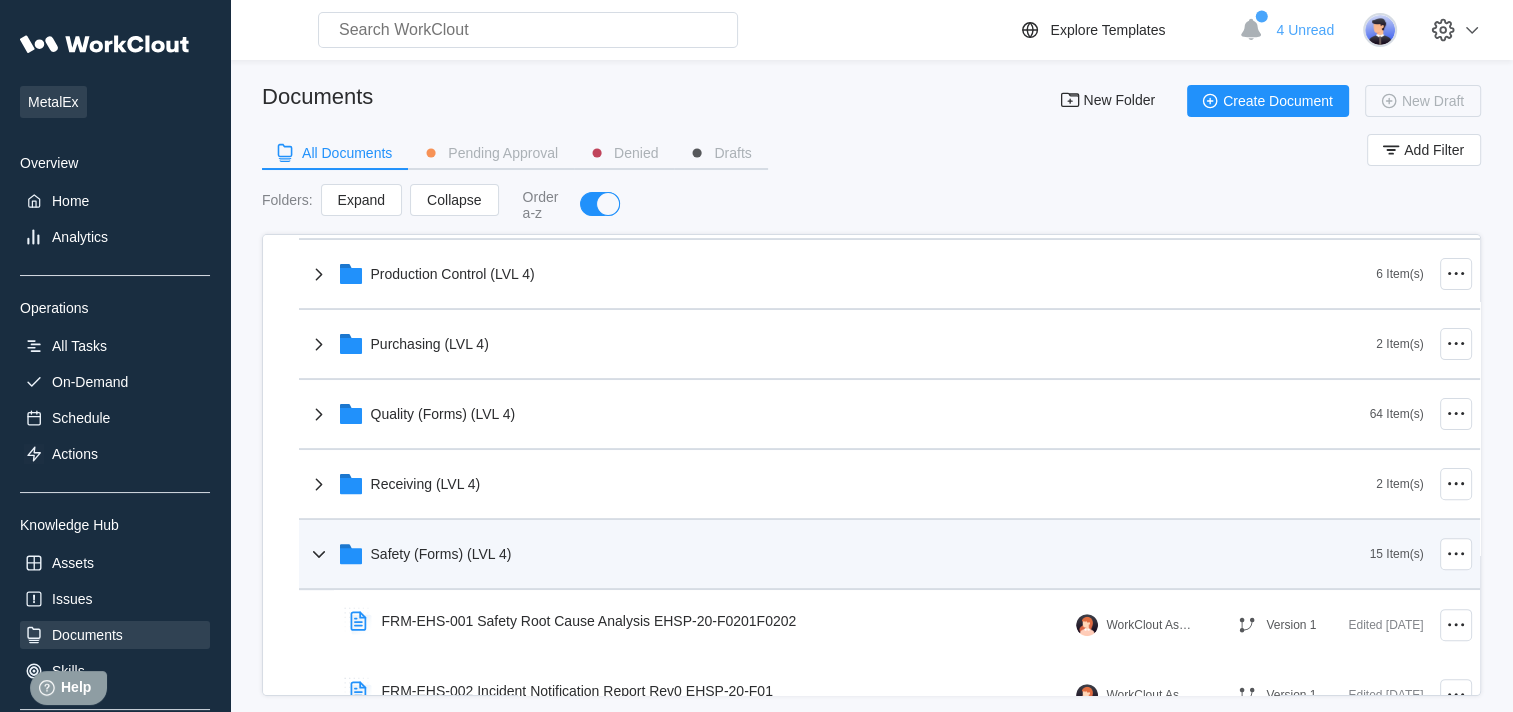 click on "Safety (Forms) (LVL 4)" at bounding box center (838, 554) 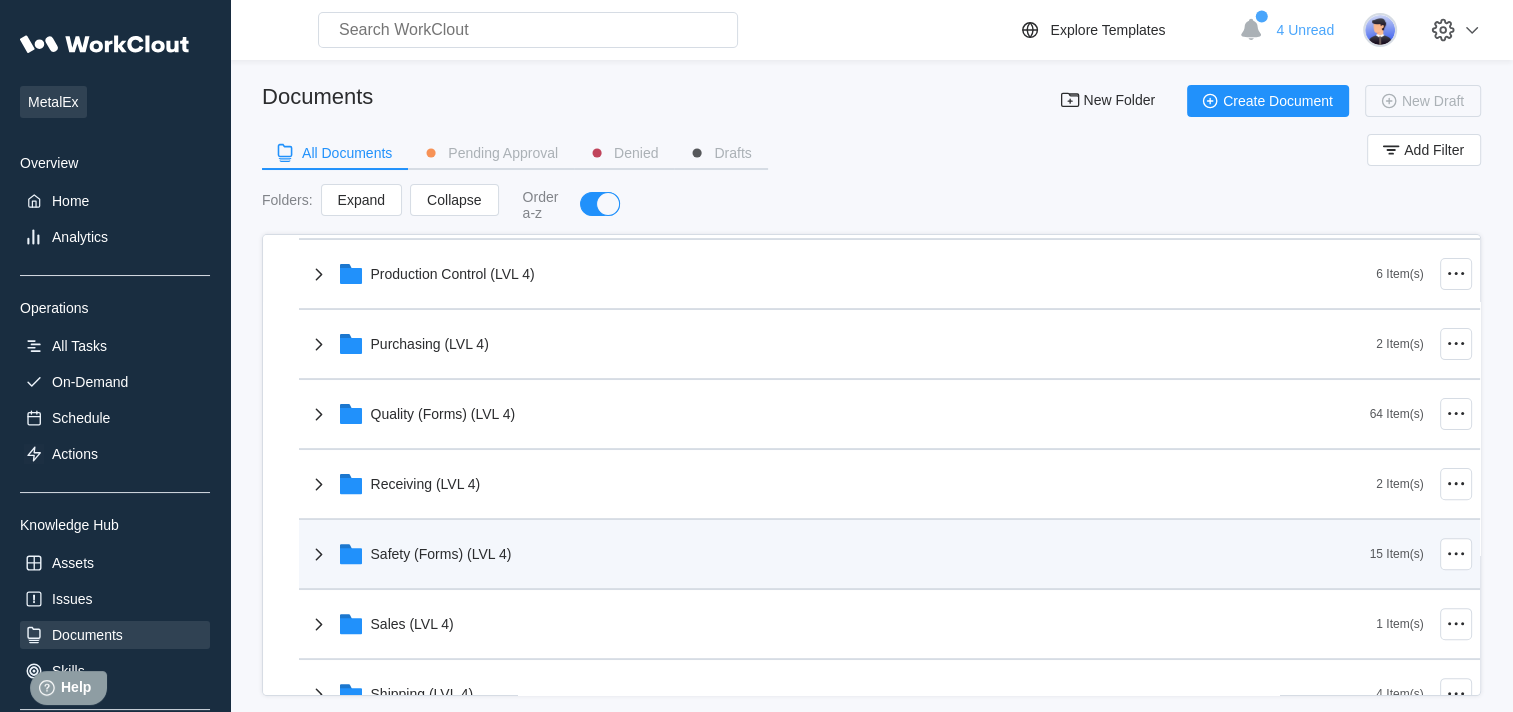 click on "Safety (Forms) (LVL 4)" at bounding box center (838, 554) 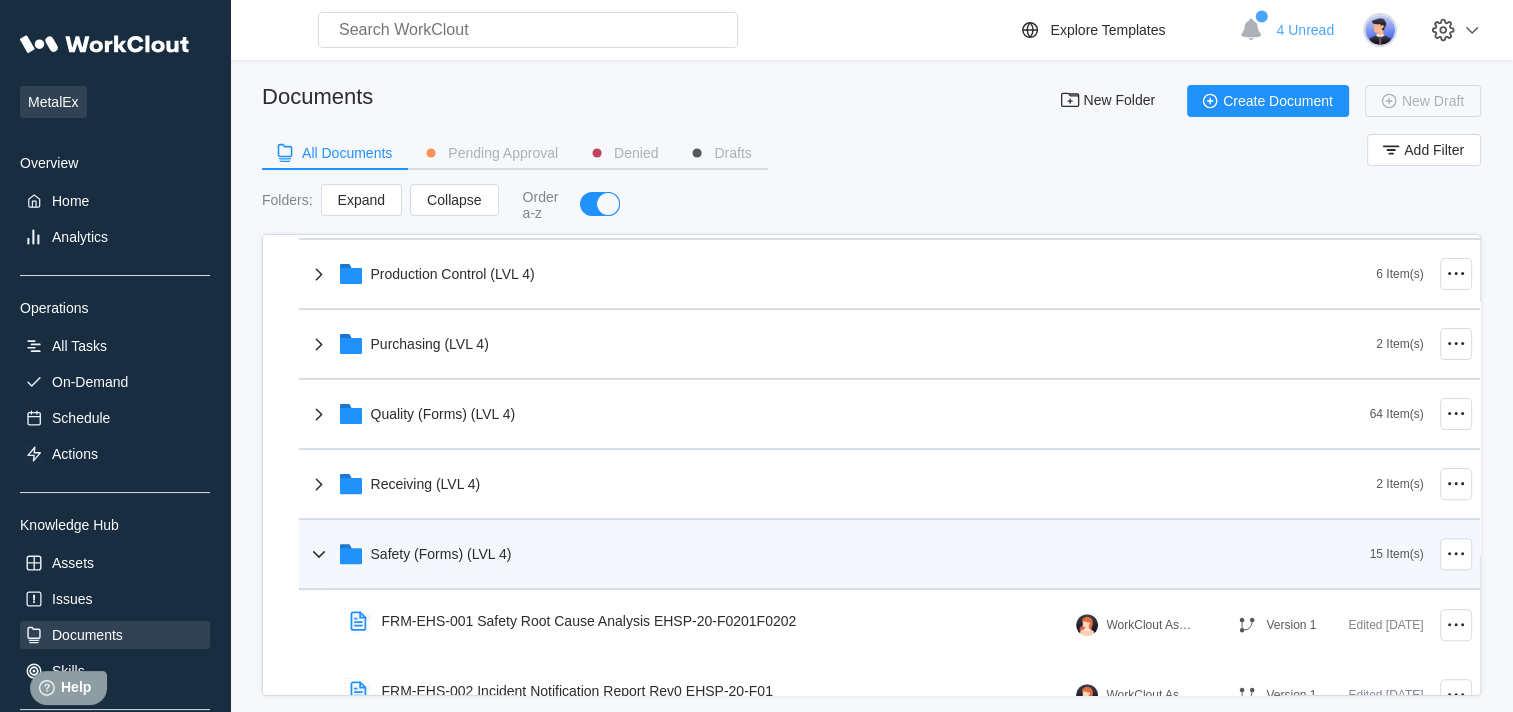click on "Safety (Forms) (LVL 4)" at bounding box center [838, 554] 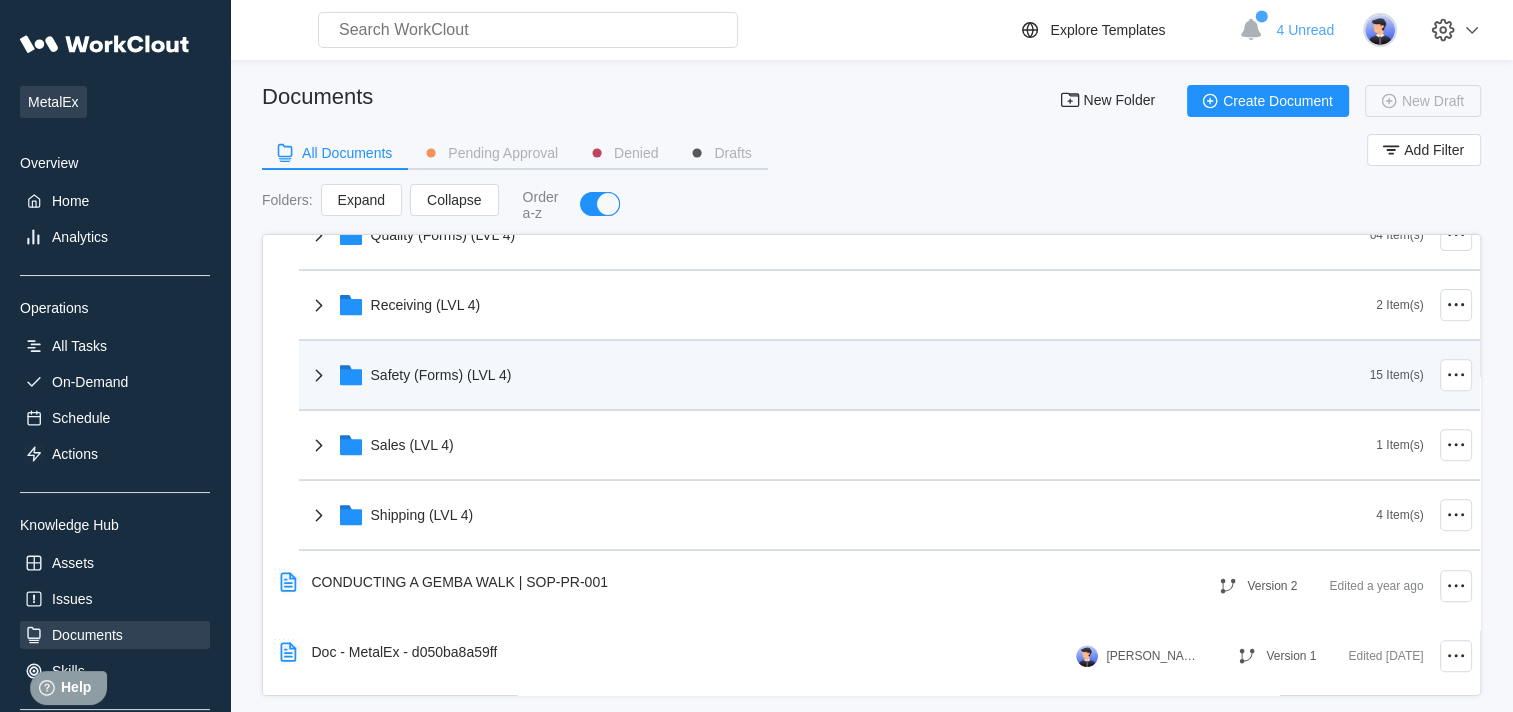 scroll, scrollTop: 880, scrollLeft: 0, axis: vertical 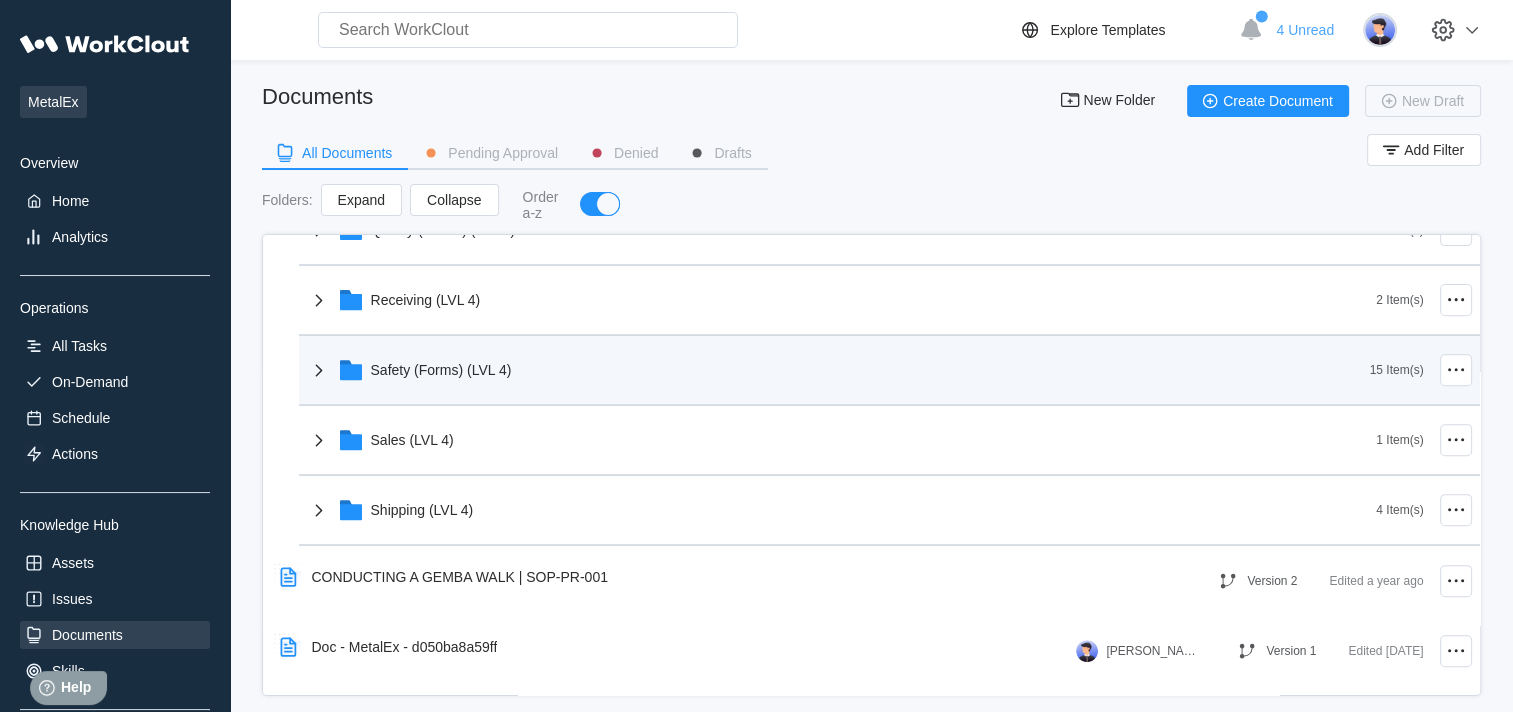 click 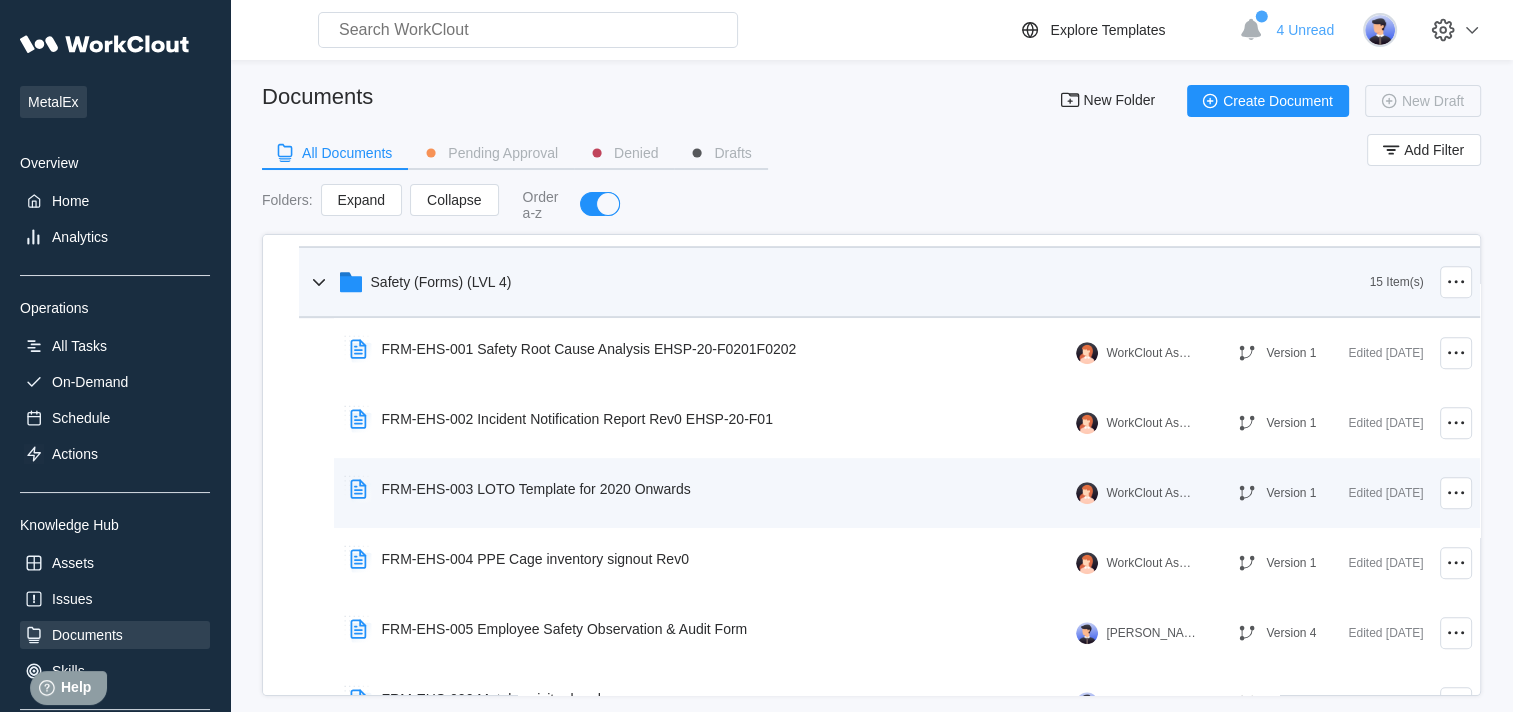 scroll, scrollTop: 970, scrollLeft: 0, axis: vertical 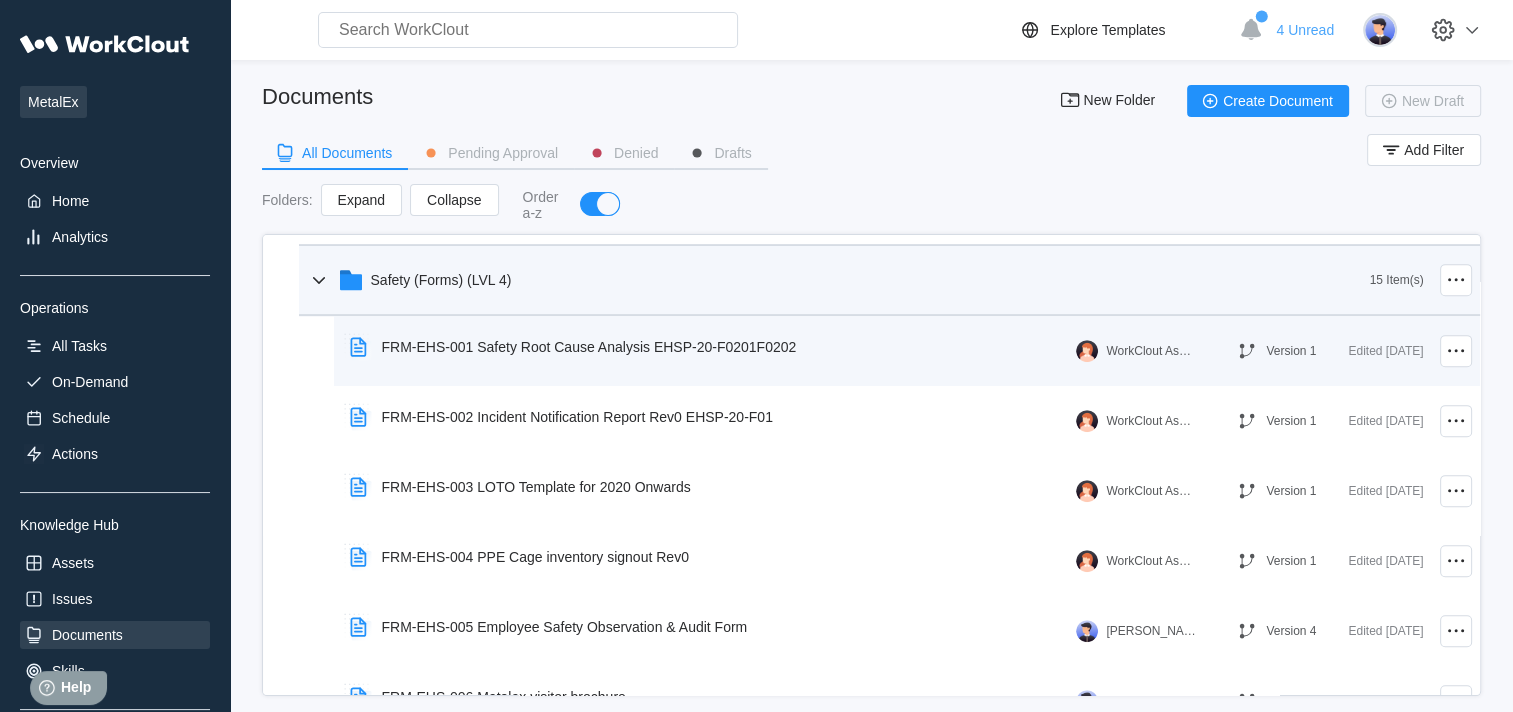 click on "FRM-EHS-001 Safety Root Cause Analysis EHSP-20-F0201F0202" at bounding box center (589, 347) 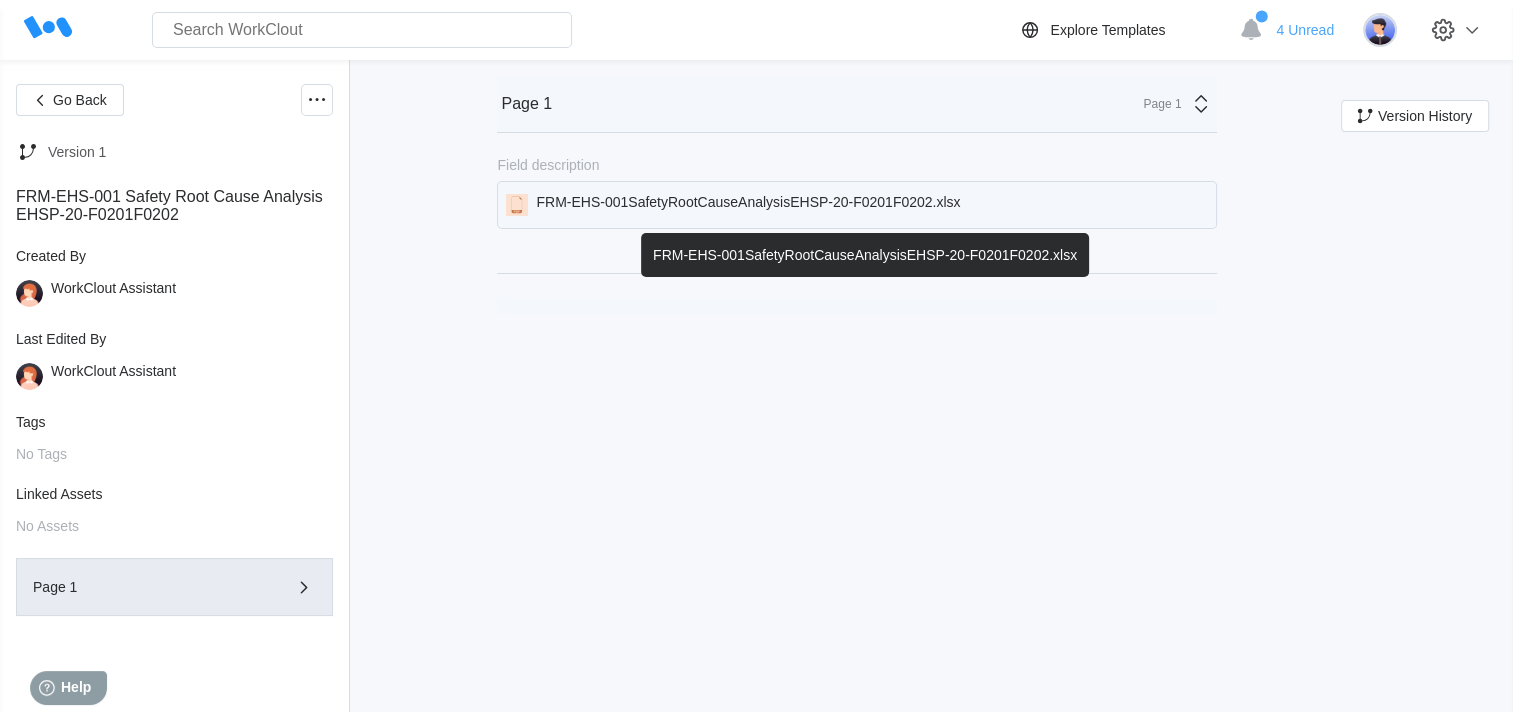 click on "FRM-EHS-001SafetyRootCauseAnalysisEHSP-20-F0201F0202.xlsx" at bounding box center [857, 205] 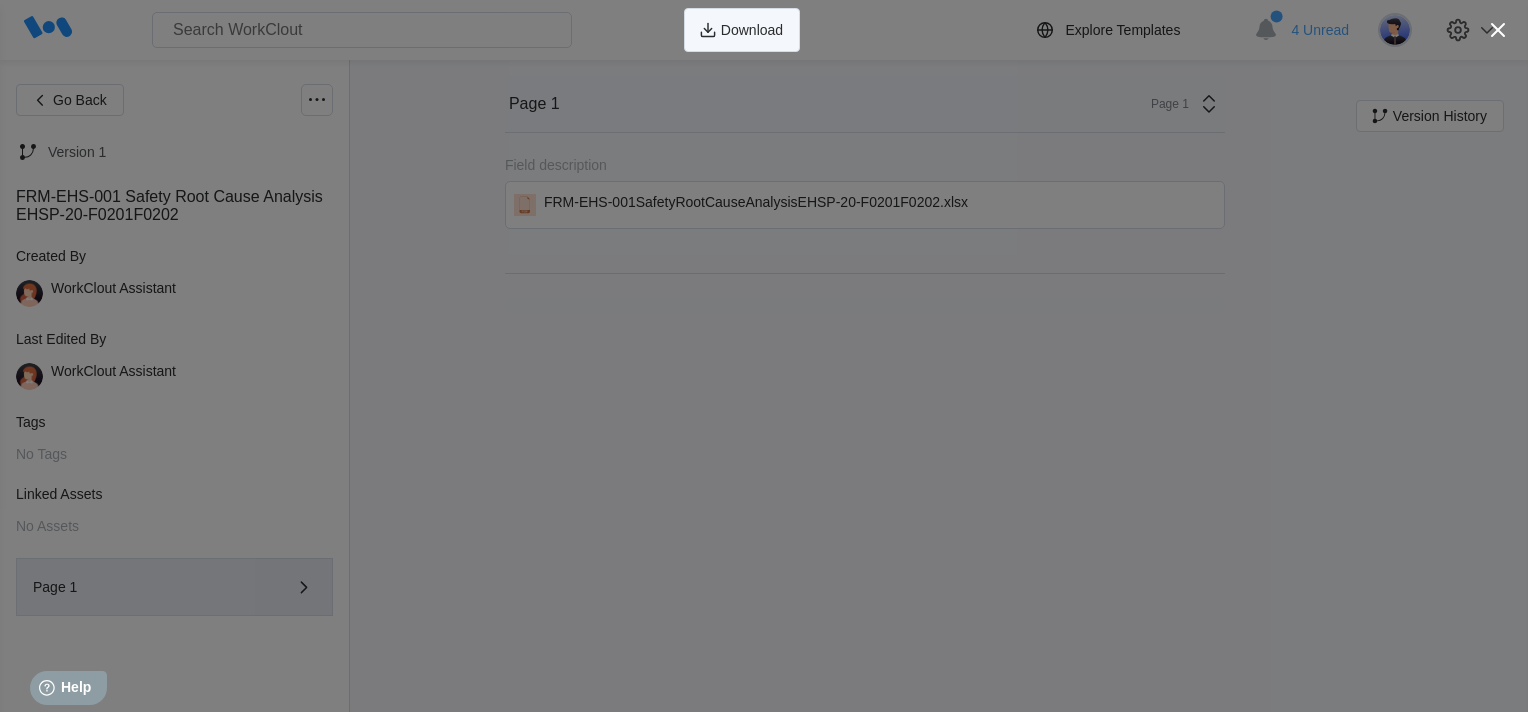 click on "Download" at bounding box center [752, 30] 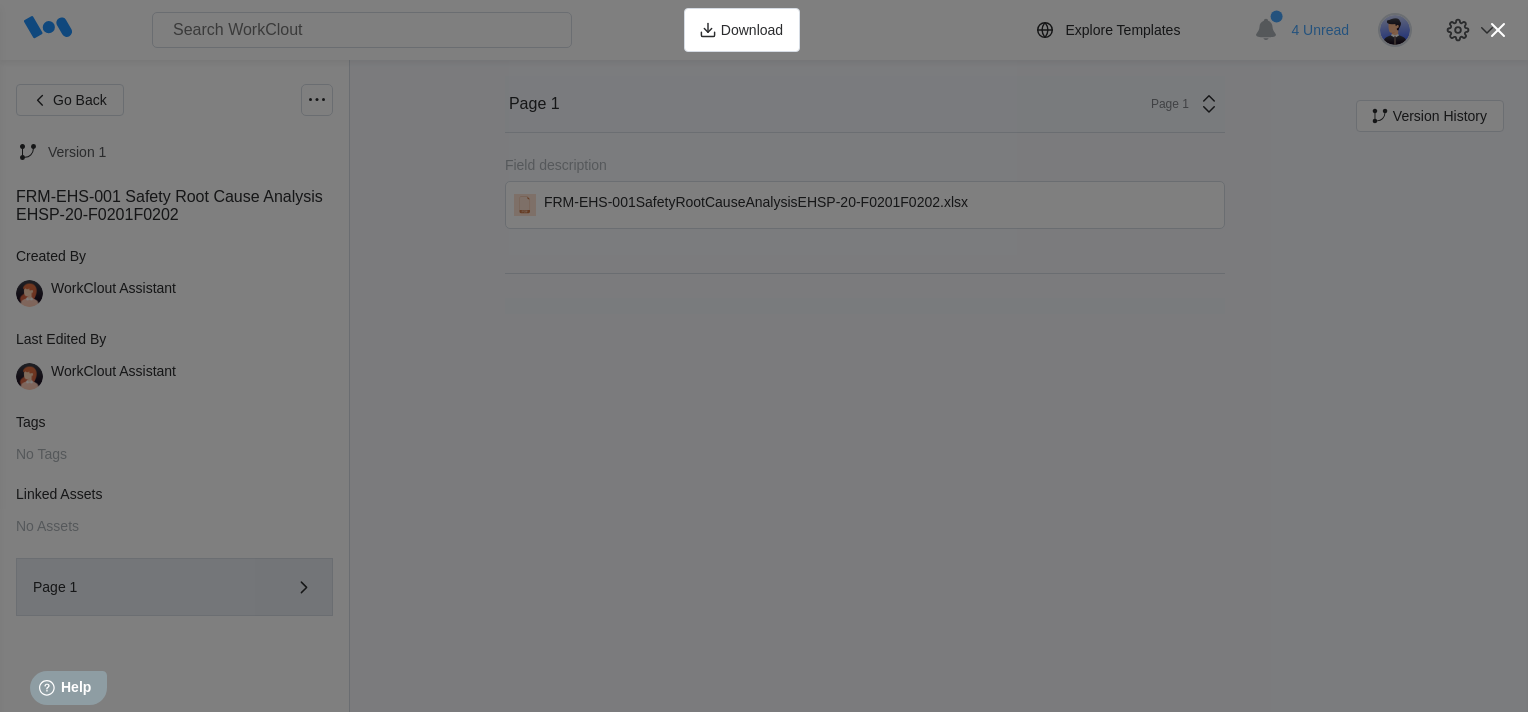 click on "Download" at bounding box center (764, 30) 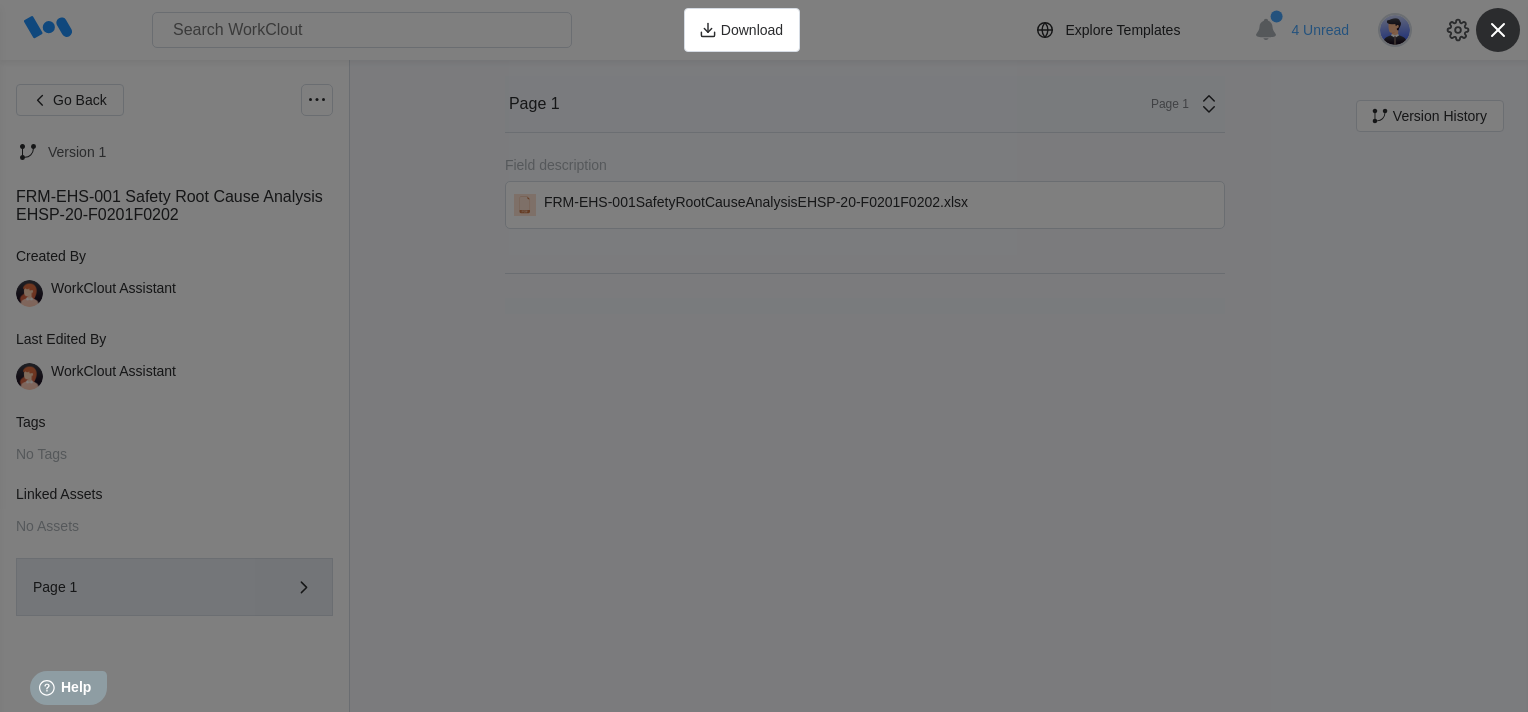 click 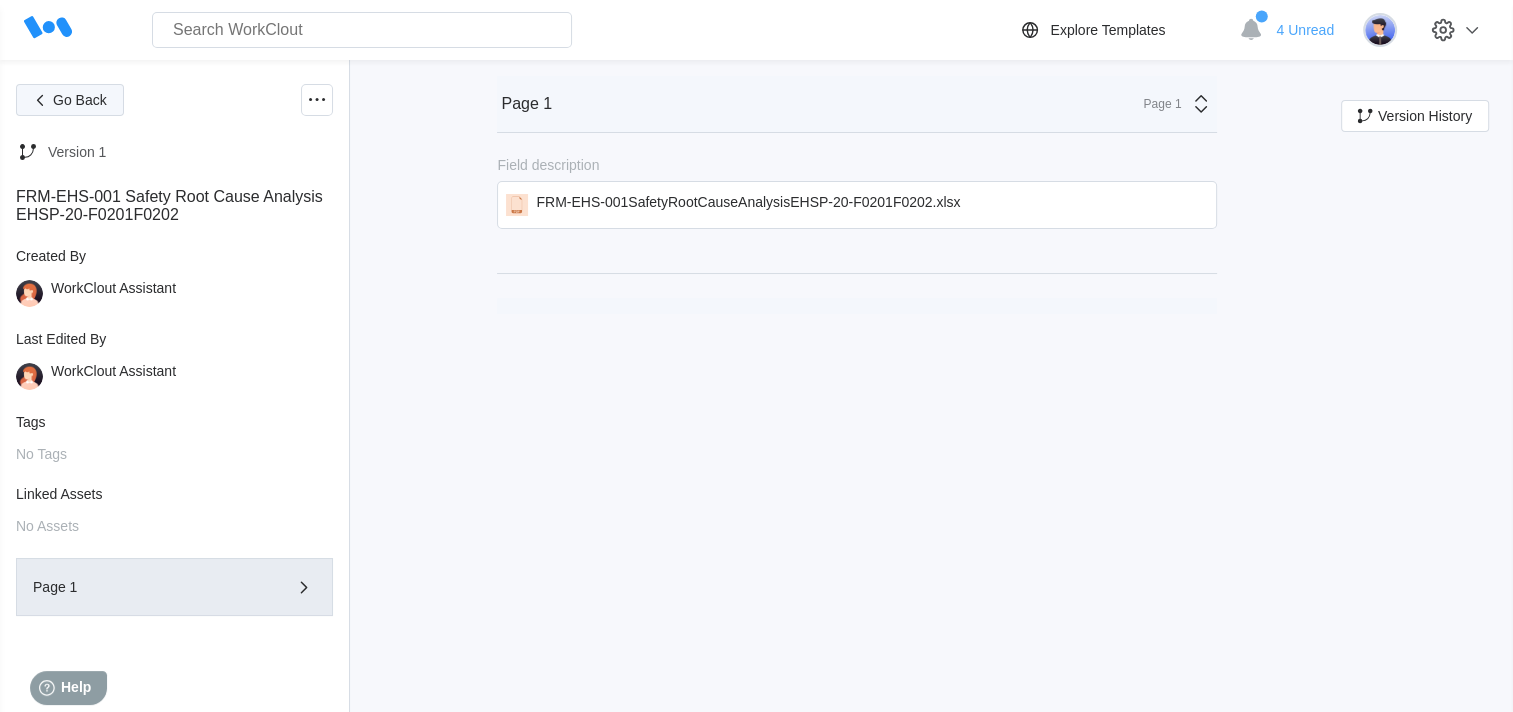 click on "Go Back" at bounding box center [80, 100] 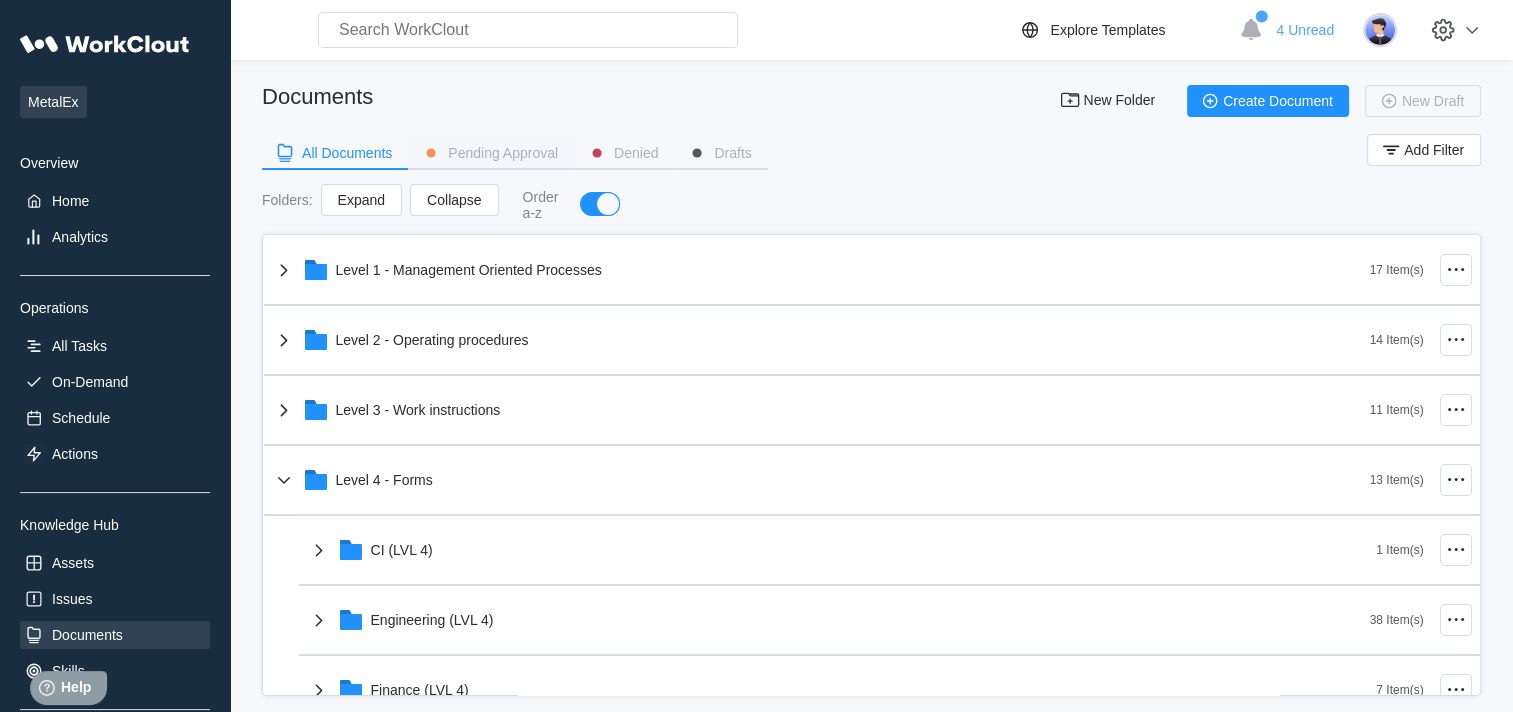 click on "Pending Approval" at bounding box center (503, 153) 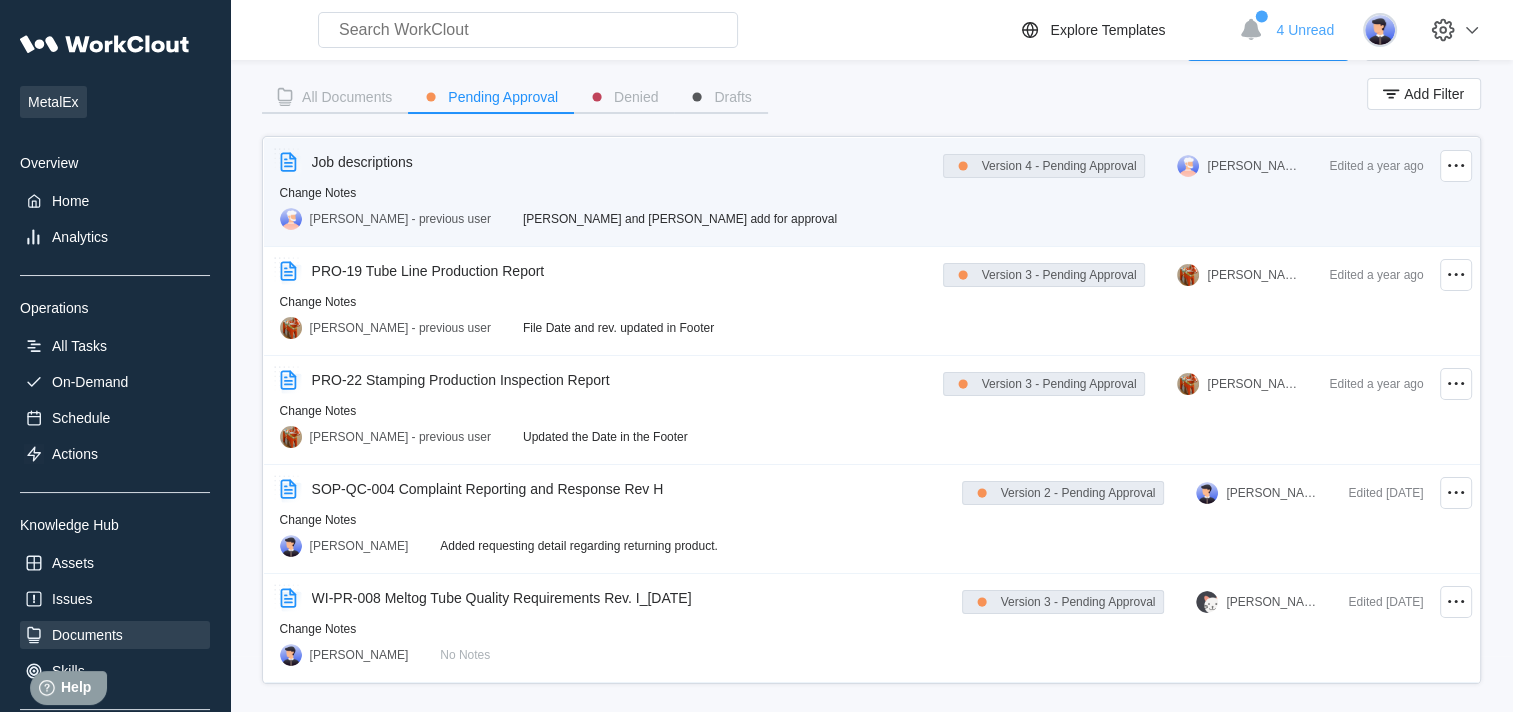 scroll, scrollTop: 64, scrollLeft: 0, axis: vertical 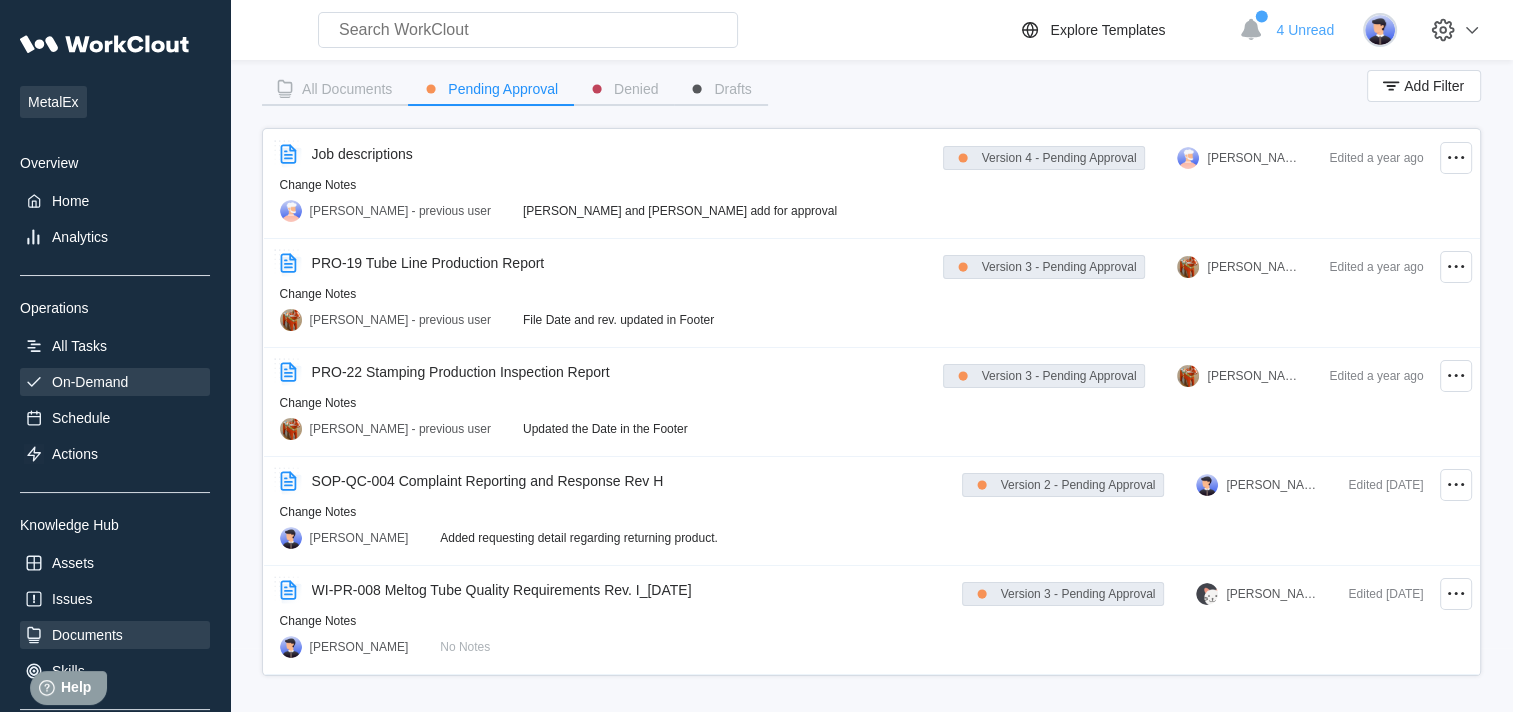 click on "On-Demand" at bounding box center (90, 382) 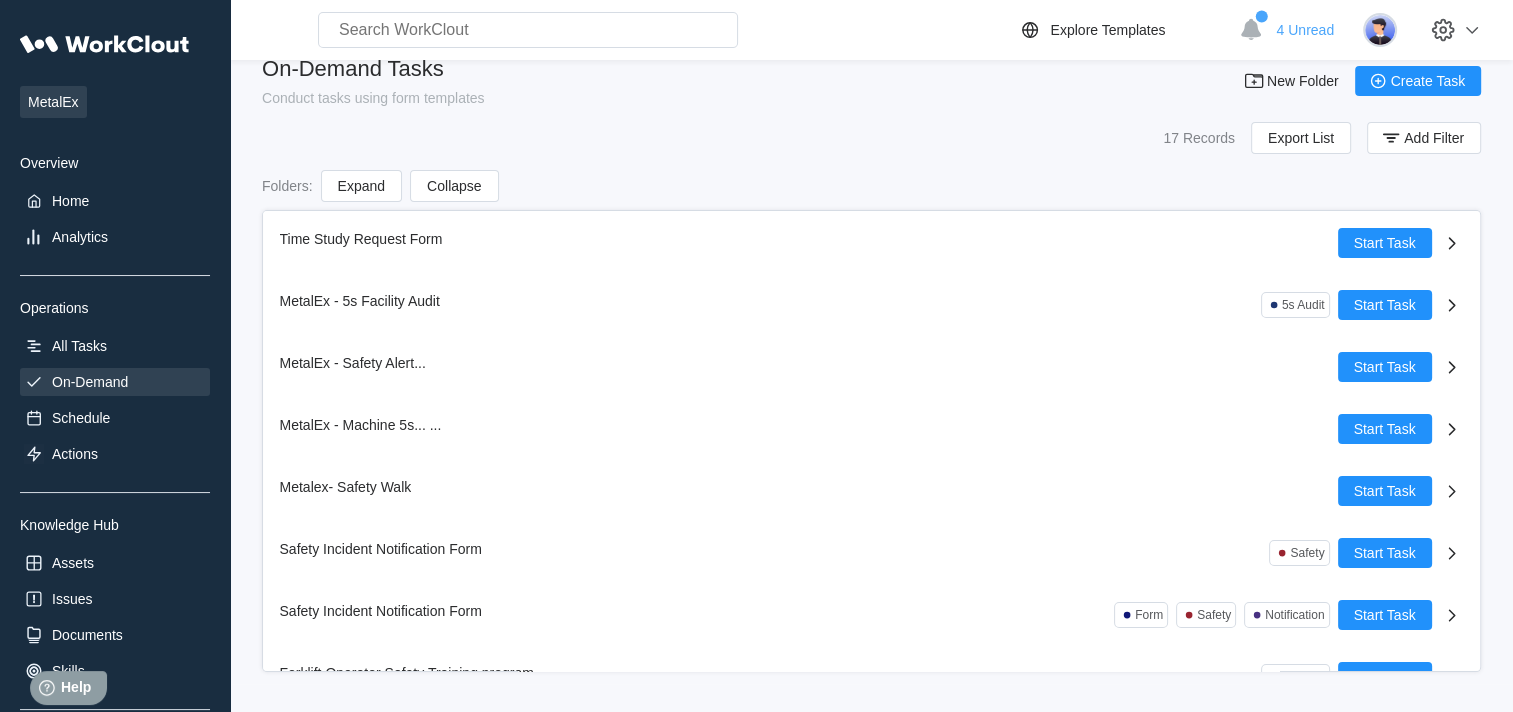 scroll, scrollTop: 0, scrollLeft: 0, axis: both 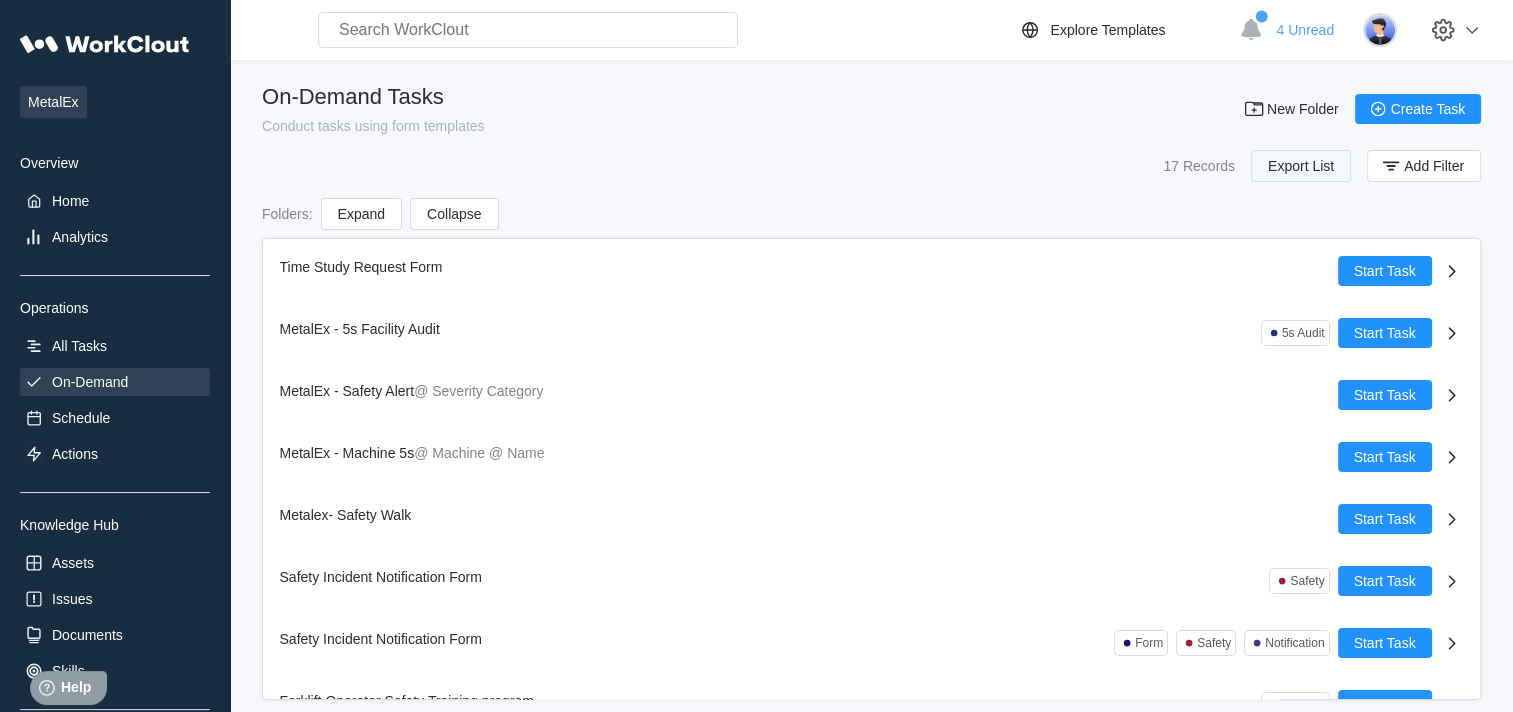 click on "Export List" at bounding box center [1301, 166] 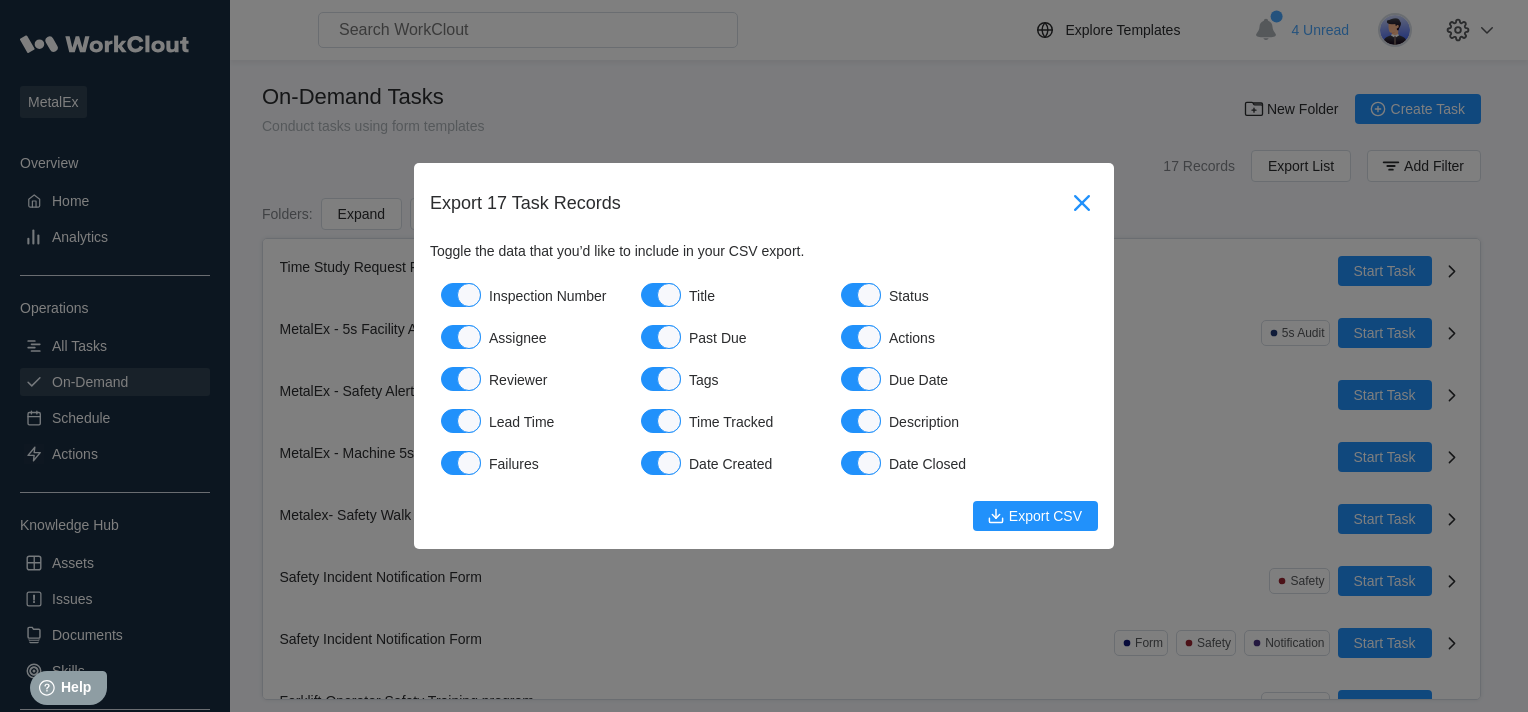 click 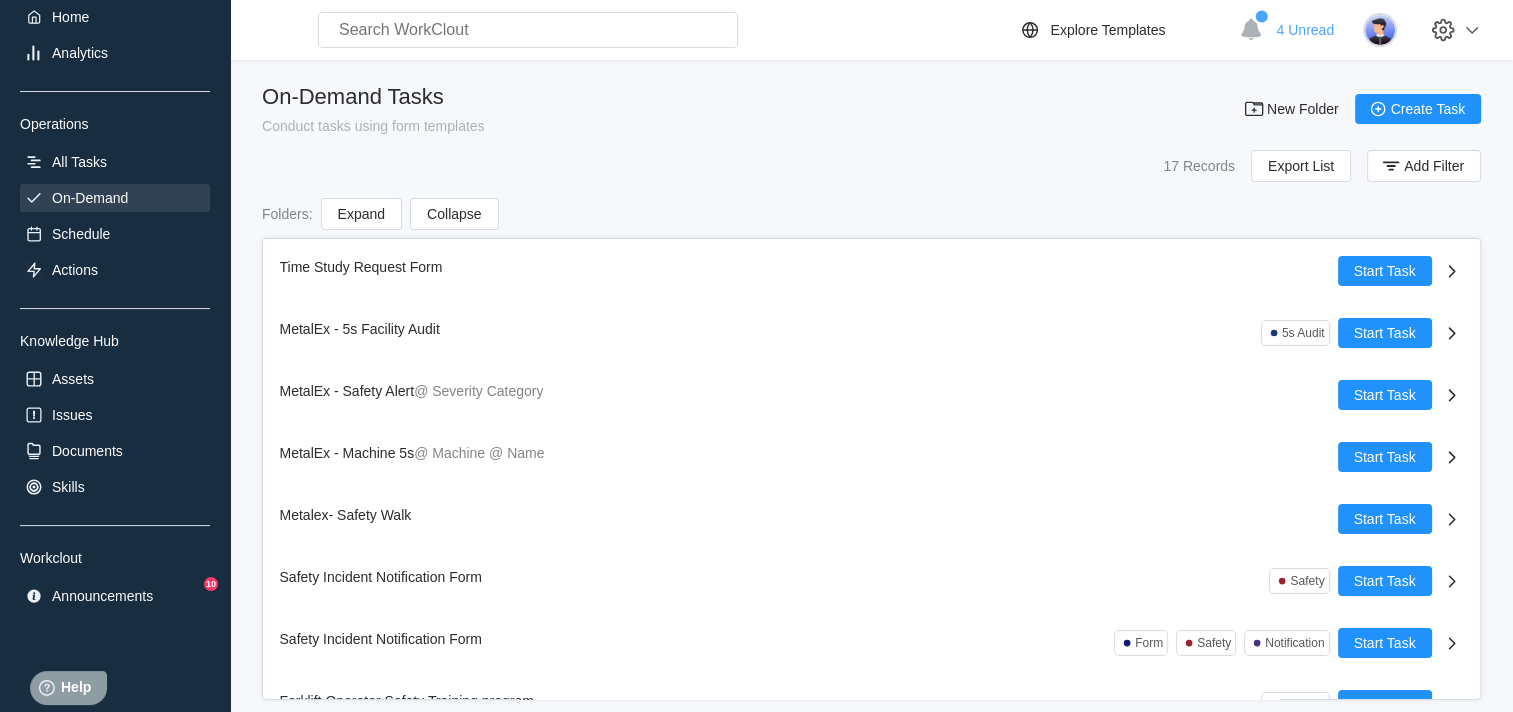 scroll, scrollTop: 192, scrollLeft: 0, axis: vertical 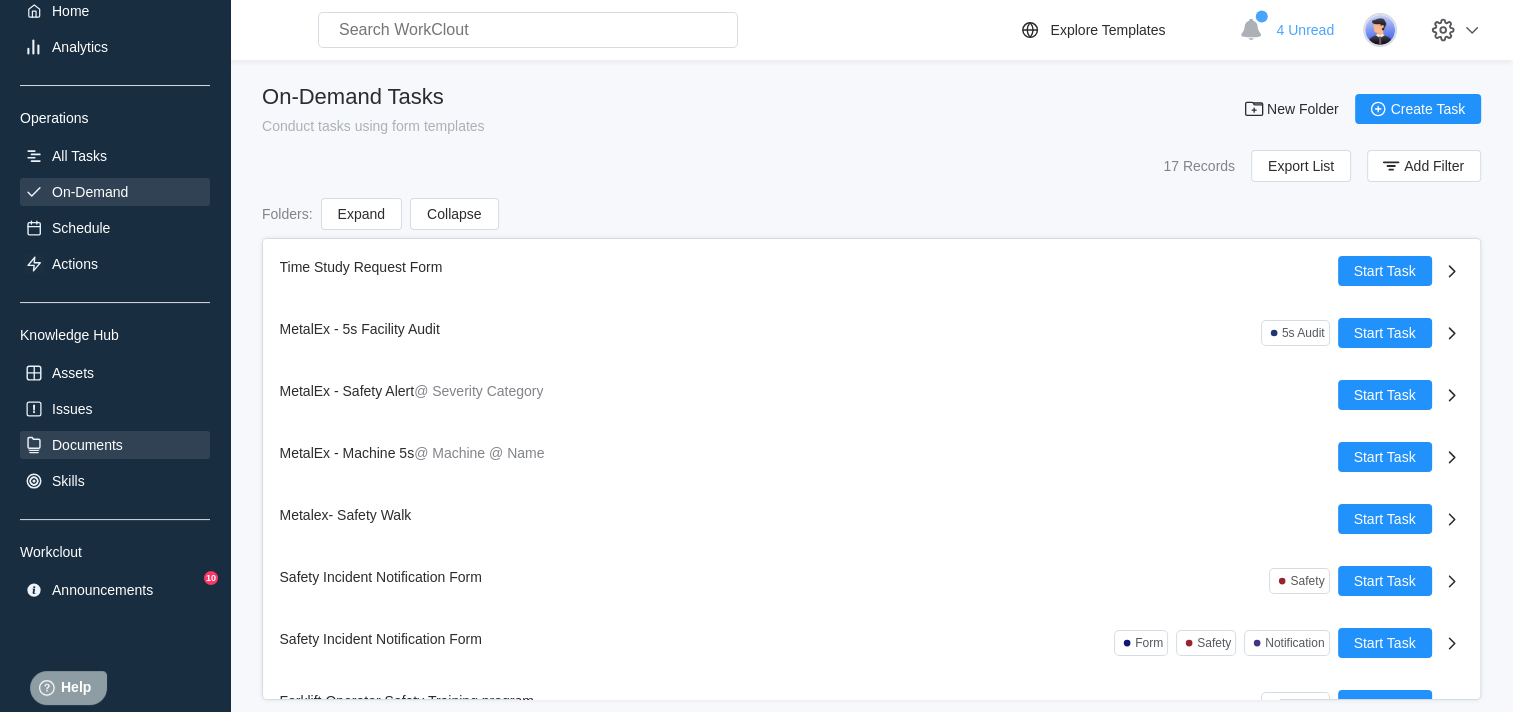click on "Documents" at bounding box center [87, 445] 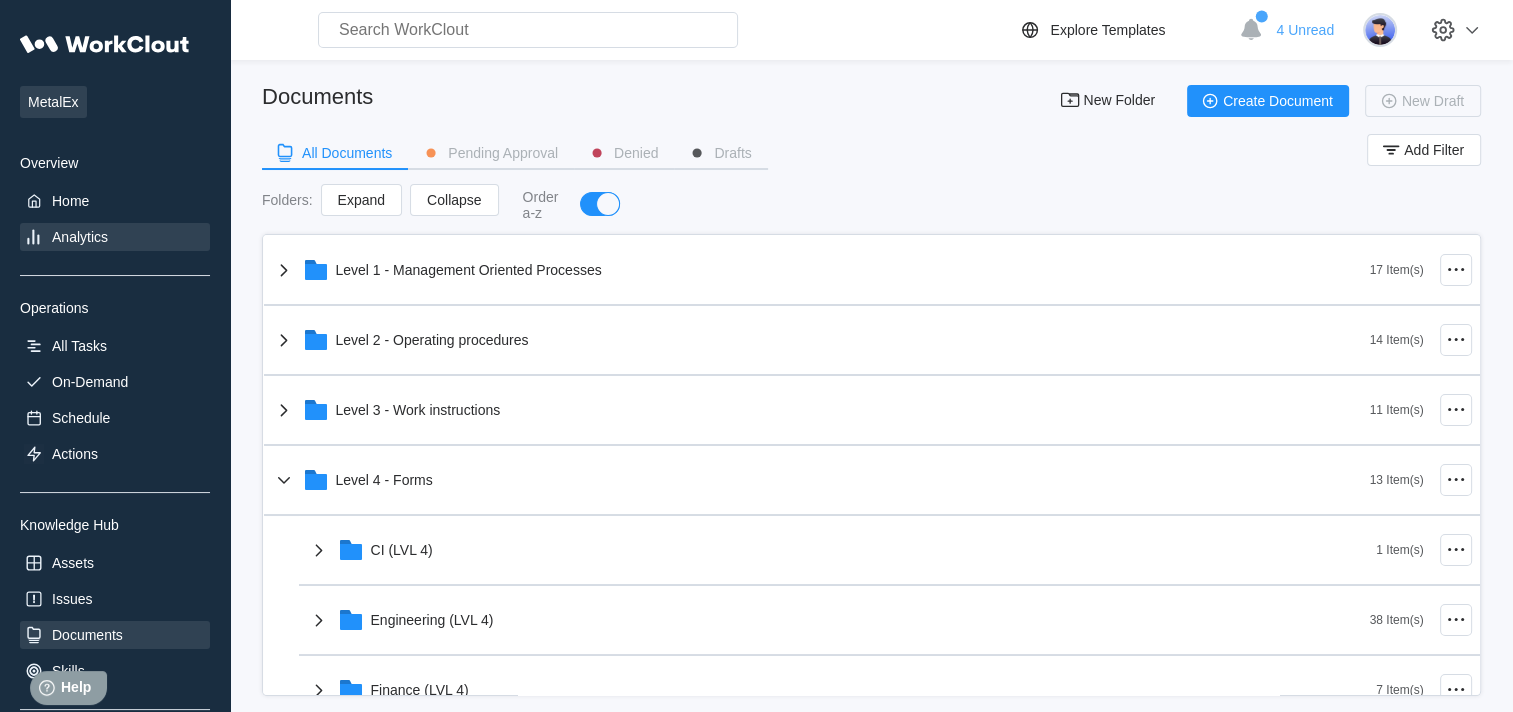 click on "Analytics" at bounding box center (80, 237) 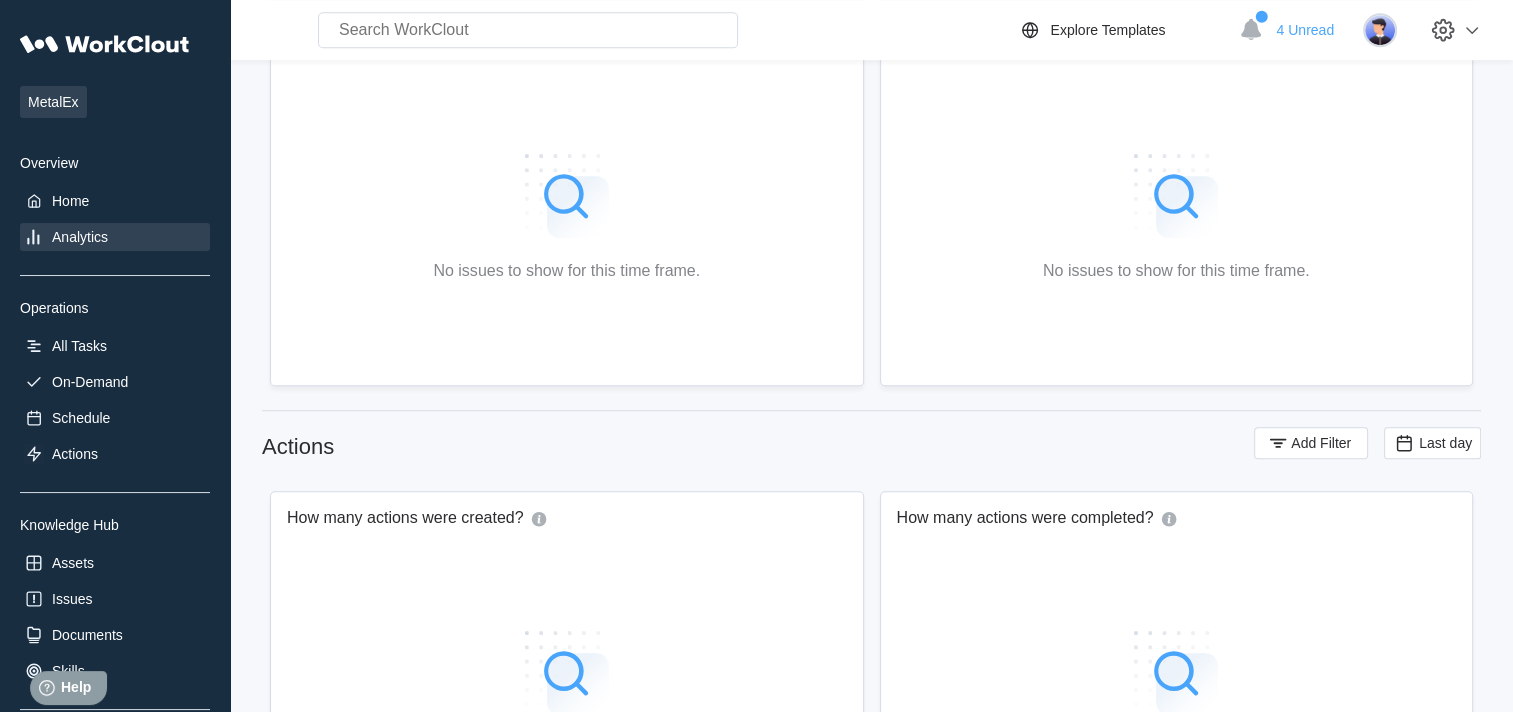 scroll, scrollTop: 1724, scrollLeft: 0, axis: vertical 